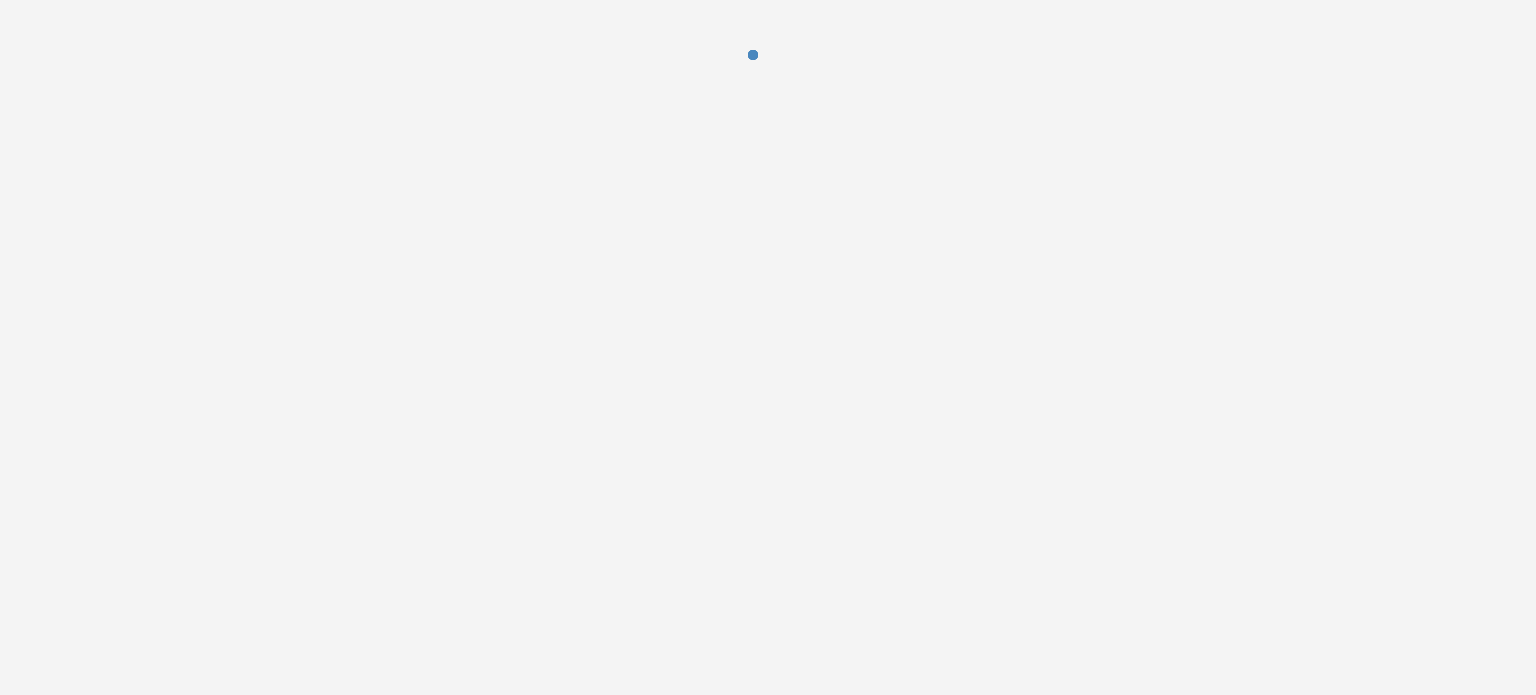 scroll, scrollTop: 0, scrollLeft: 0, axis: both 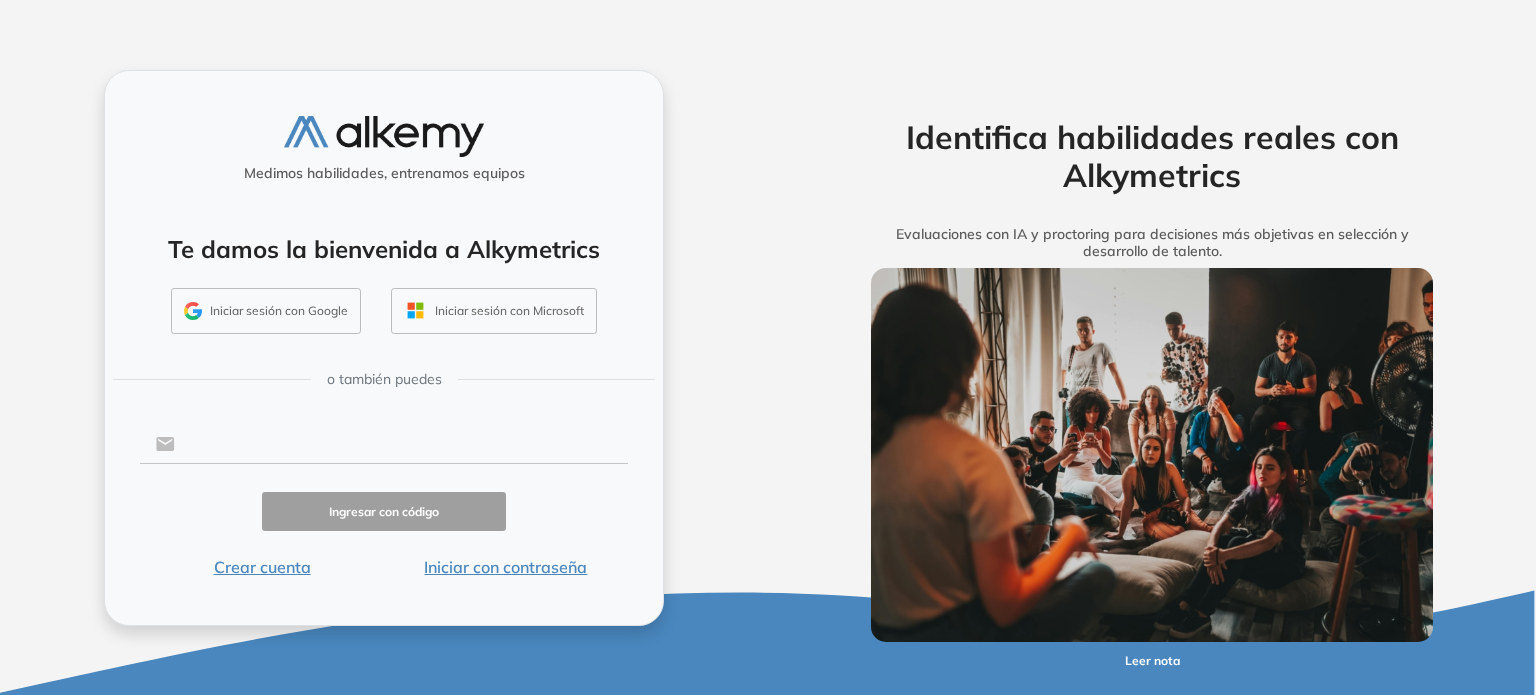 click at bounding box center (401, 444) 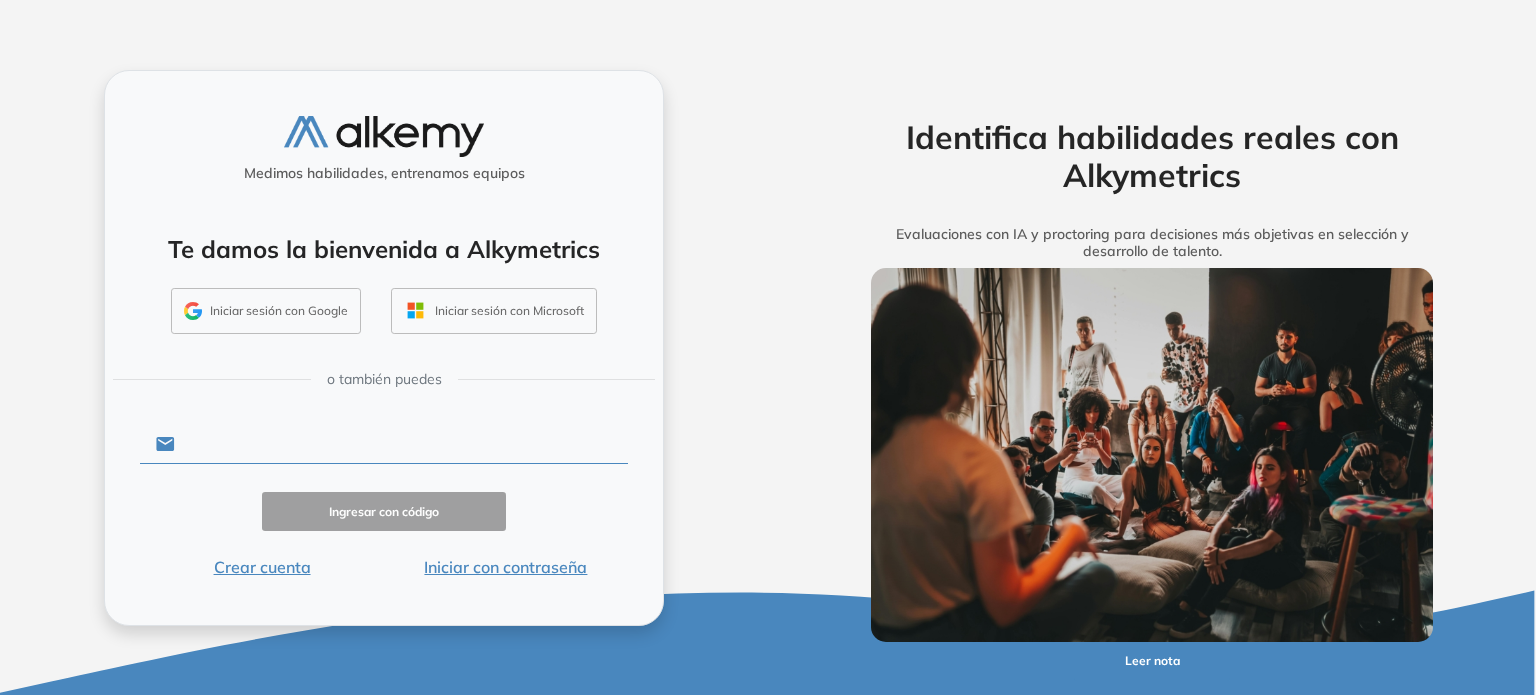 click at bounding box center (401, 444) 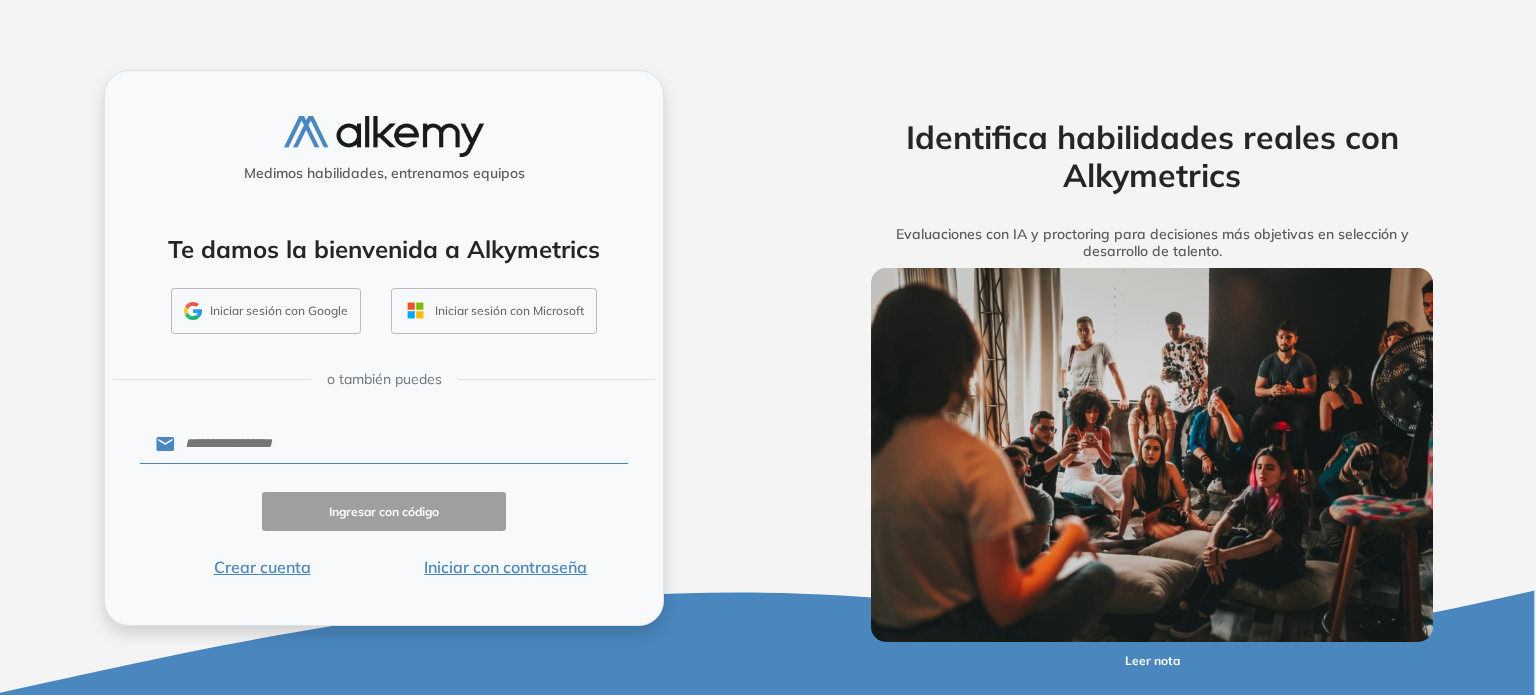 click on "Iniciar con contraseña" at bounding box center [506, 567] 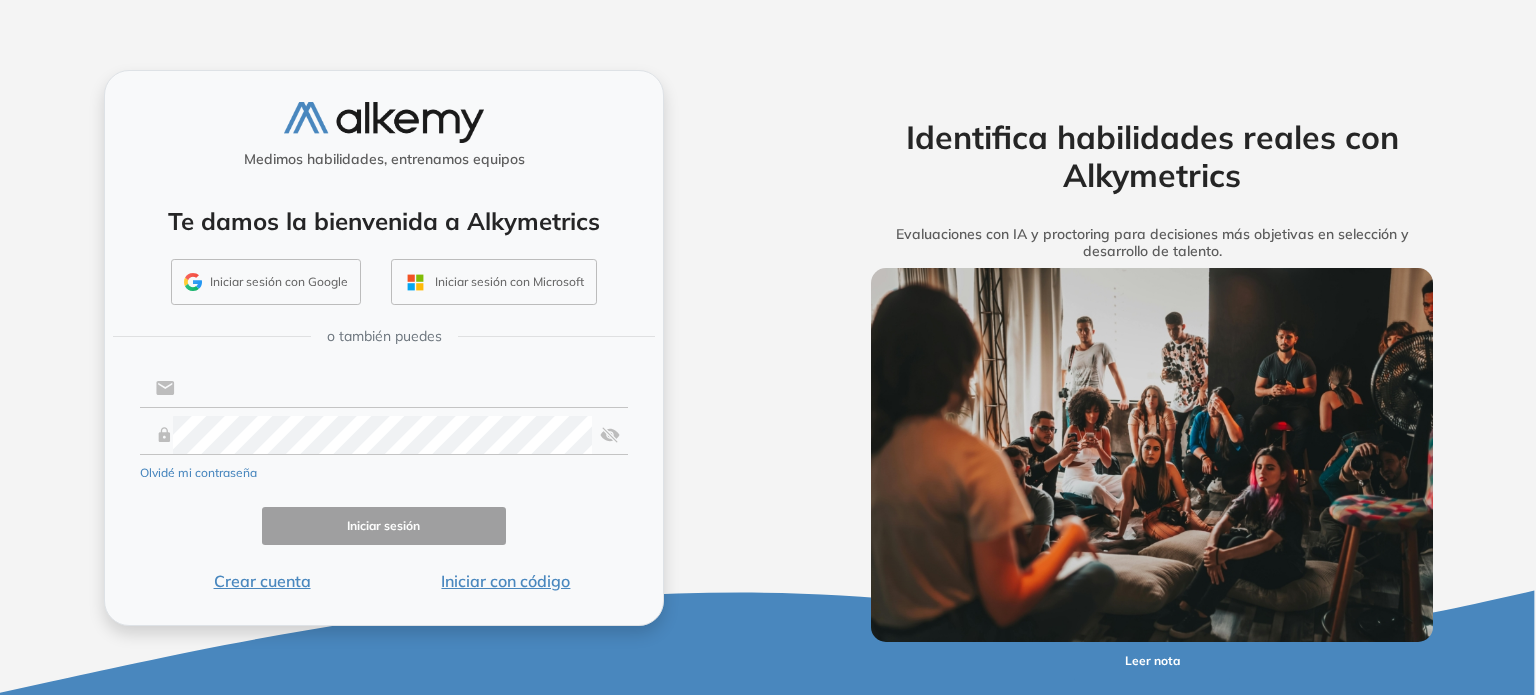 type on "**********" 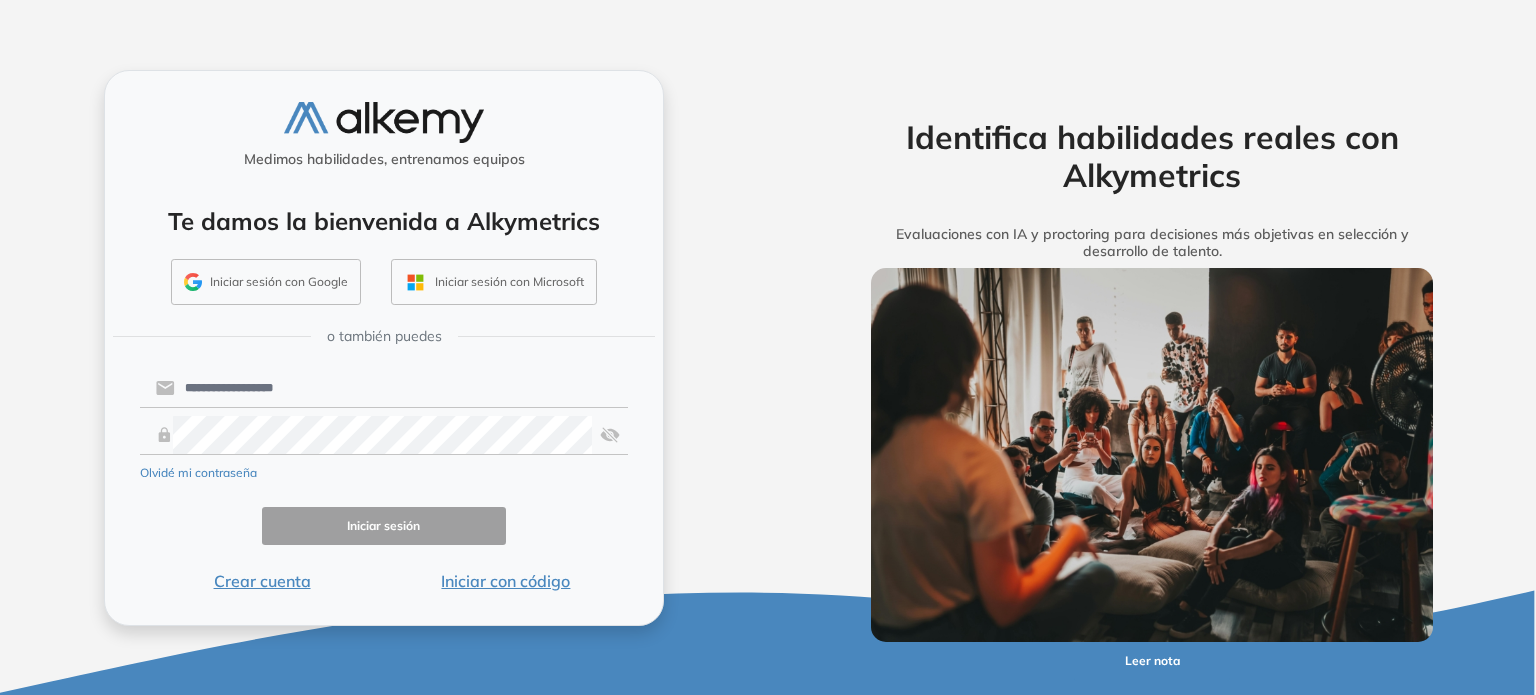 click on "**********" at bounding box center [401, 388] 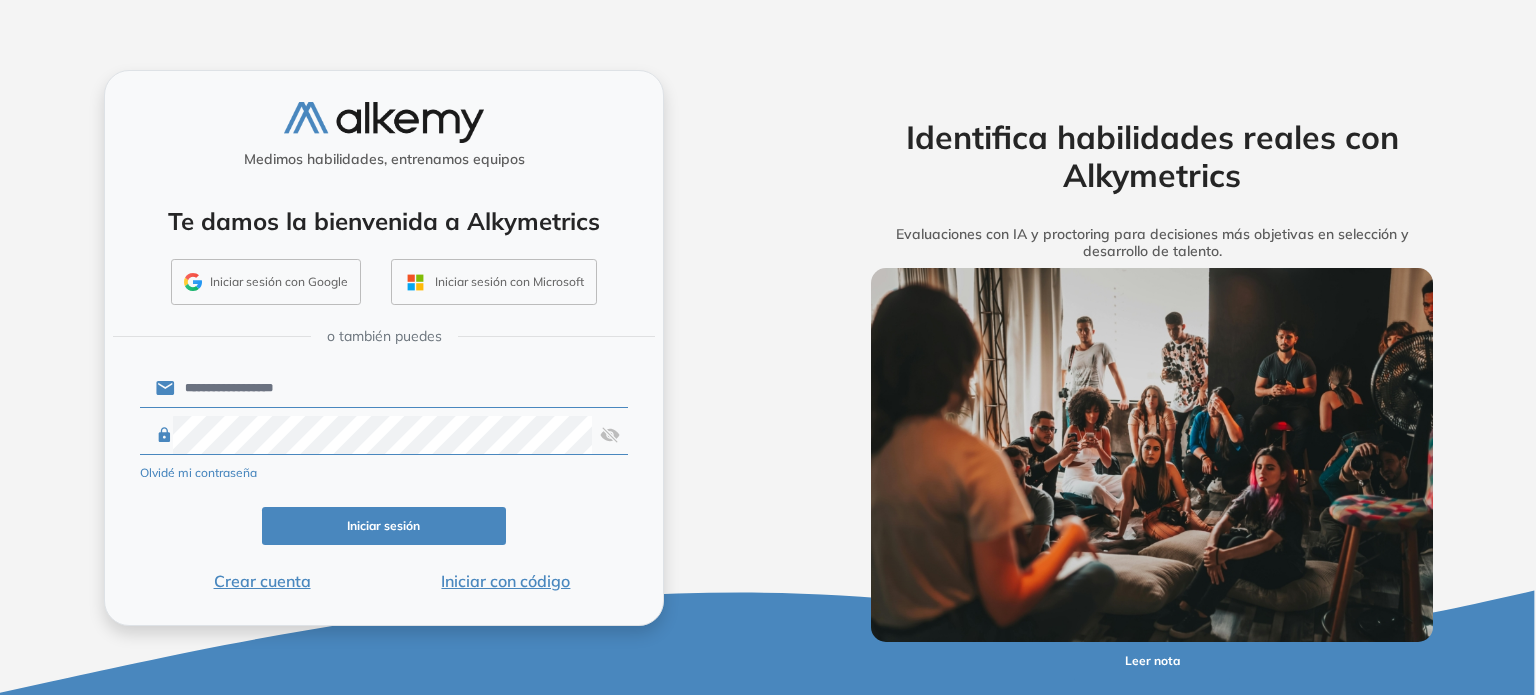click on "Iniciar sesión" at bounding box center (384, 526) 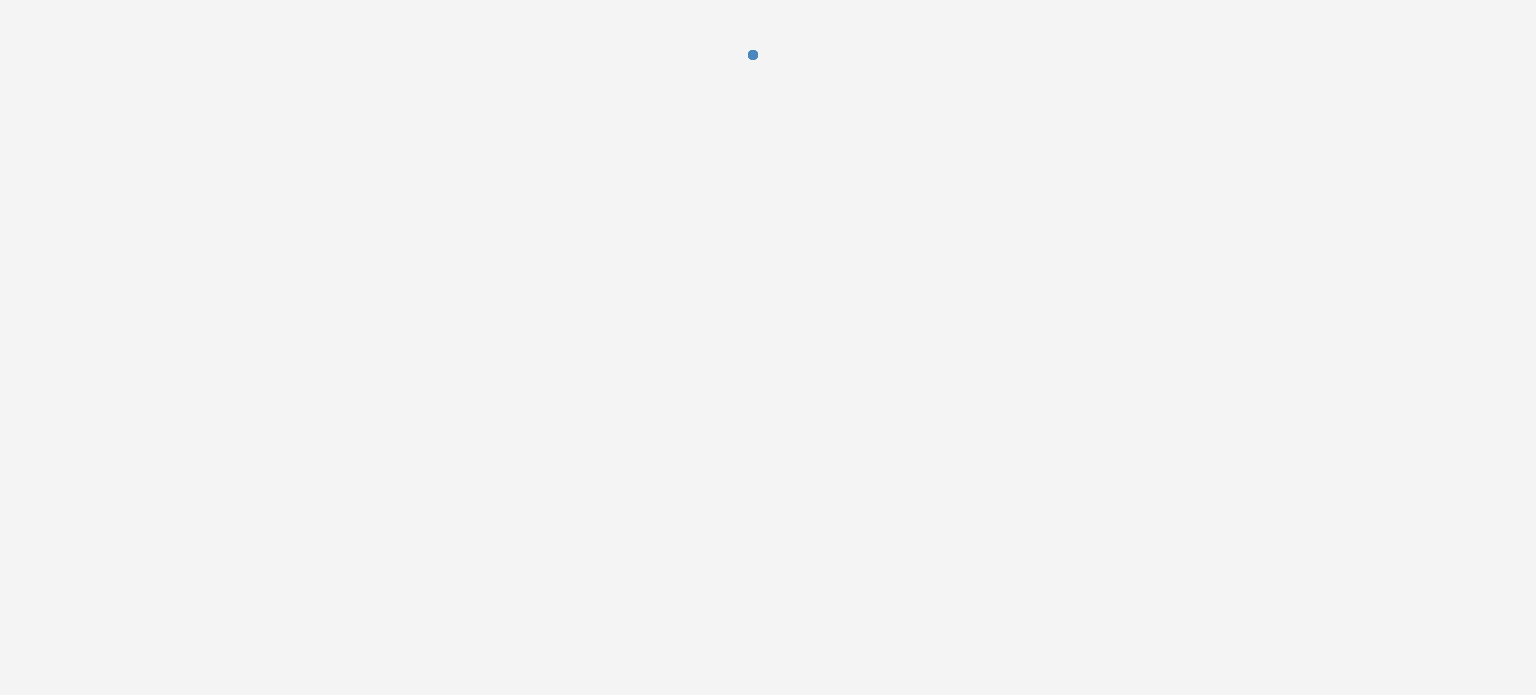 scroll, scrollTop: 0, scrollLeft: 0, axis: both 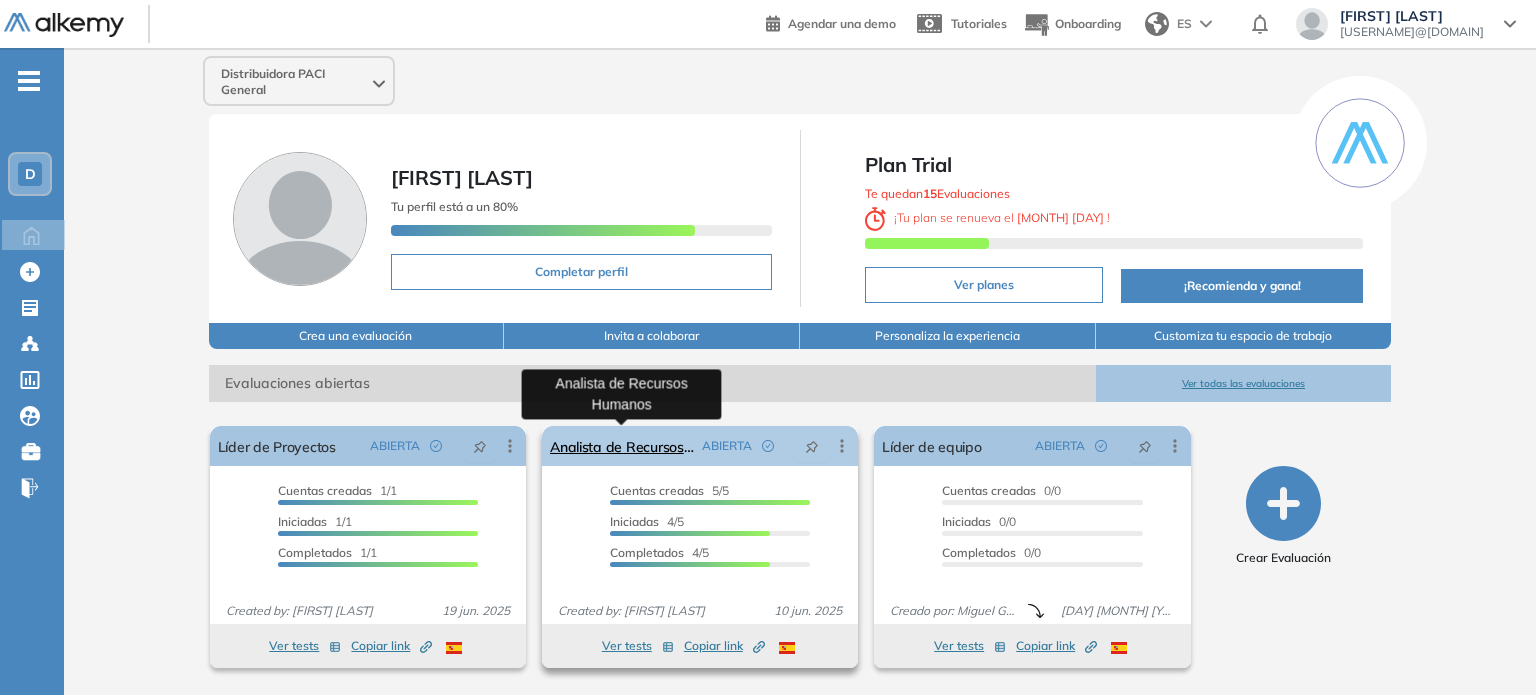 click on "Analista de Recursos Humanos" at bounding box center (622, 446) 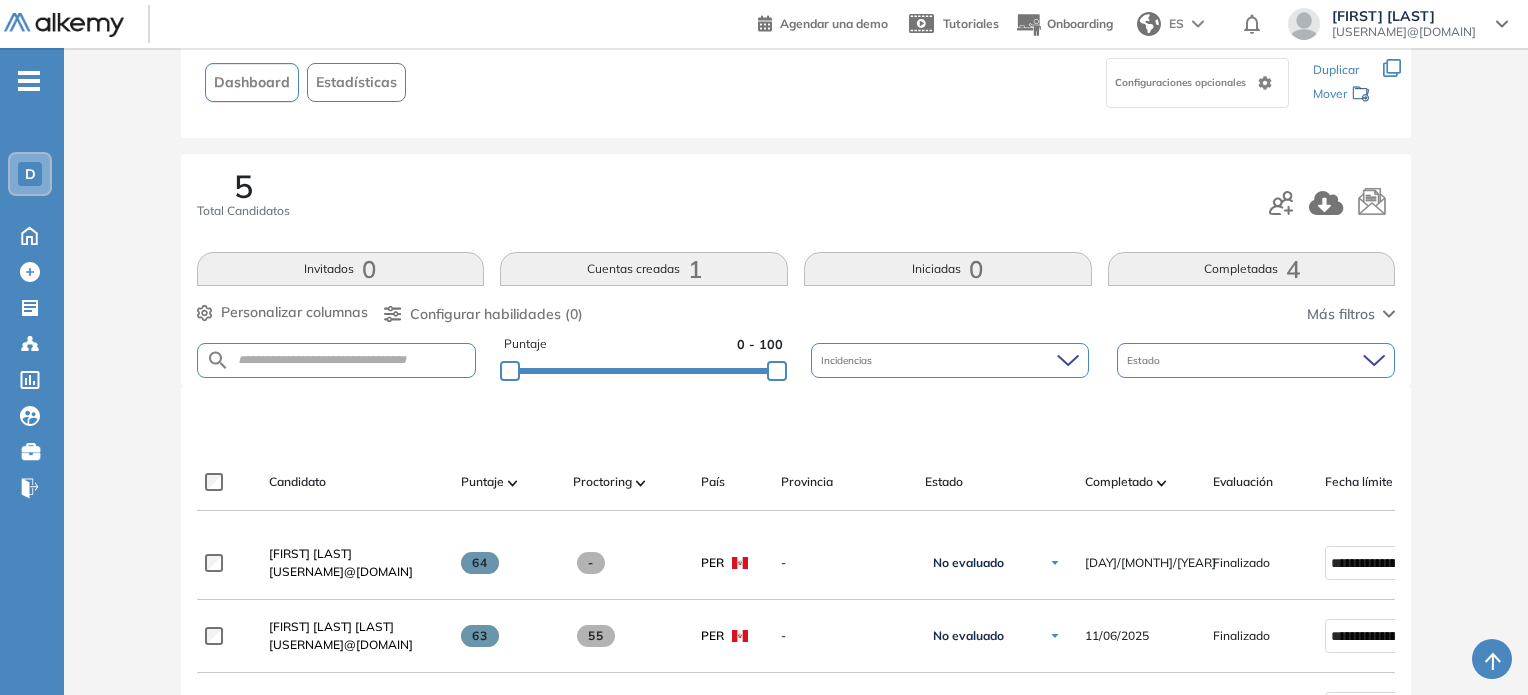 scroll, scrollTop: 100, scrollLeft: 0, axis: vertical 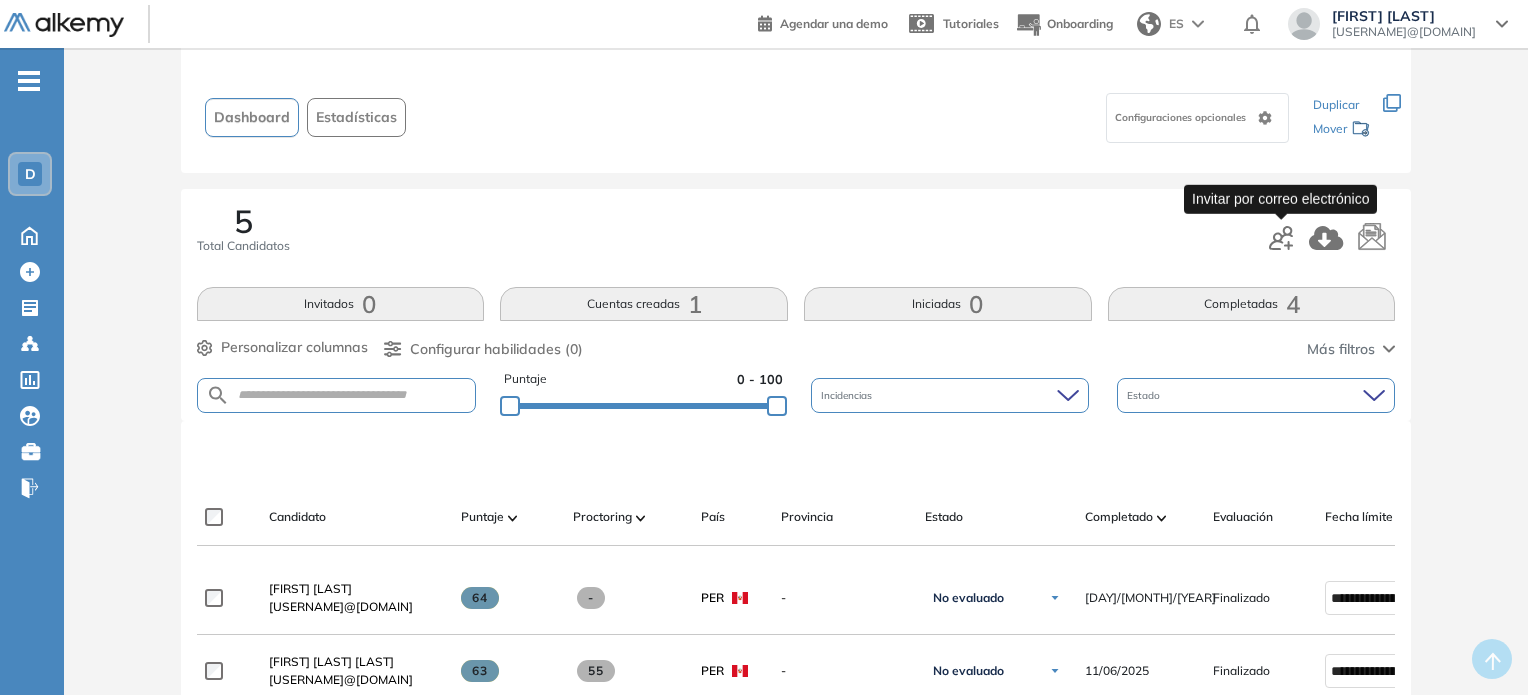 click 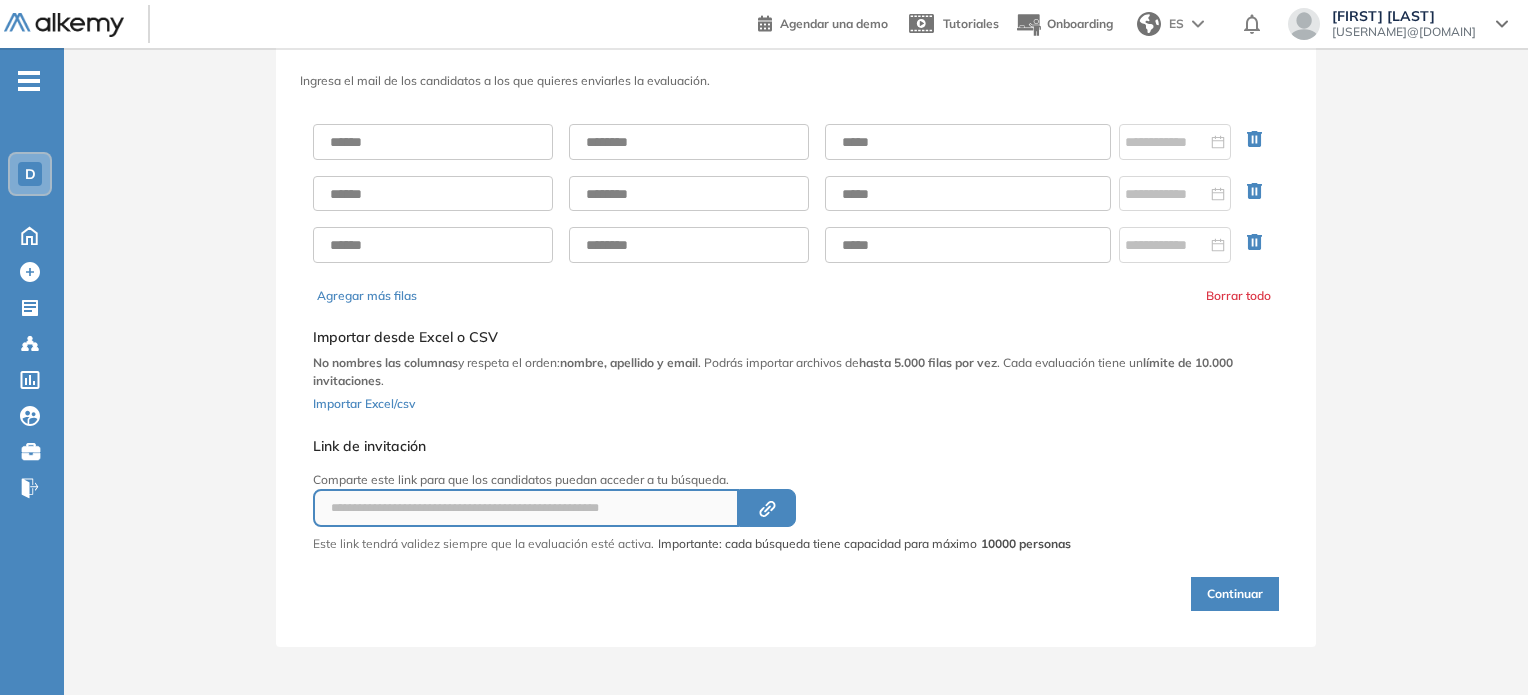 scroll, scrollTop: 76, scrollLeft: 0, axis: vertical 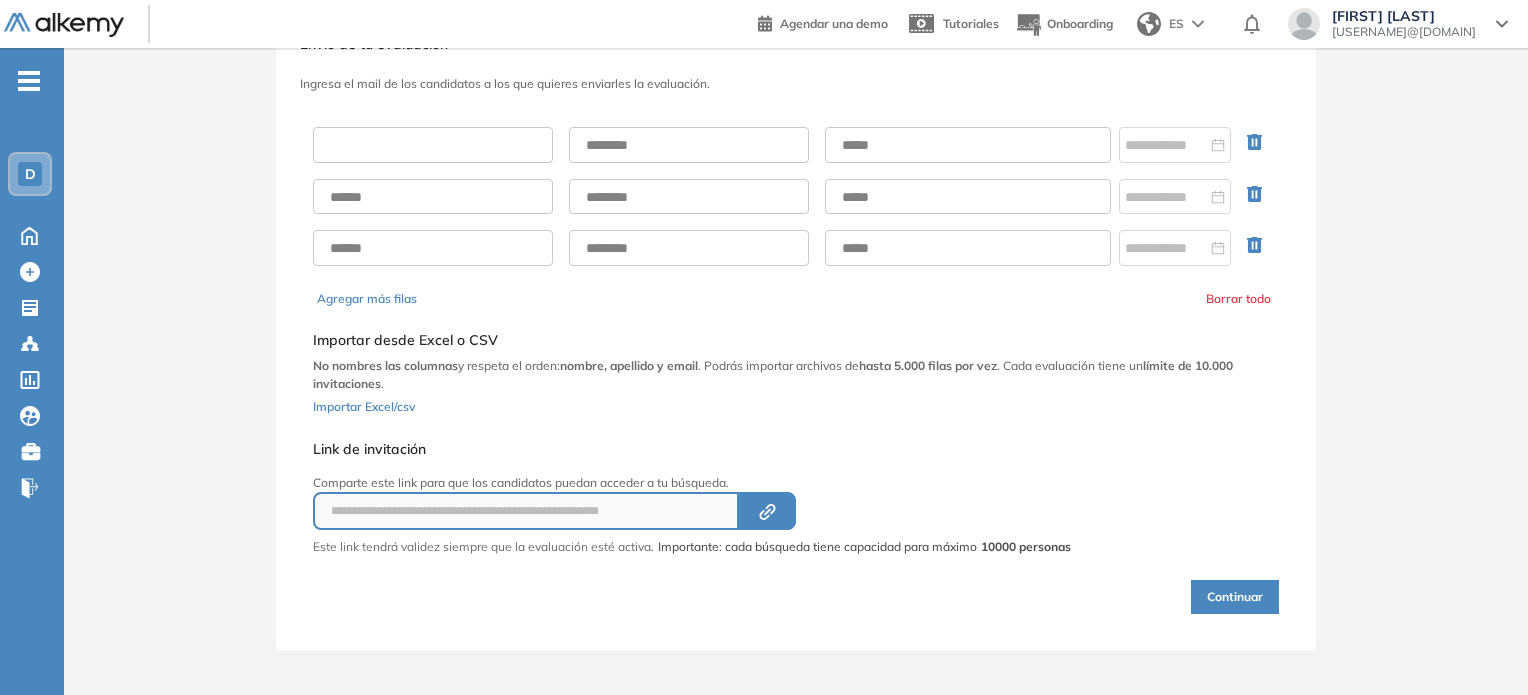 click at bounding box center (433, 145) 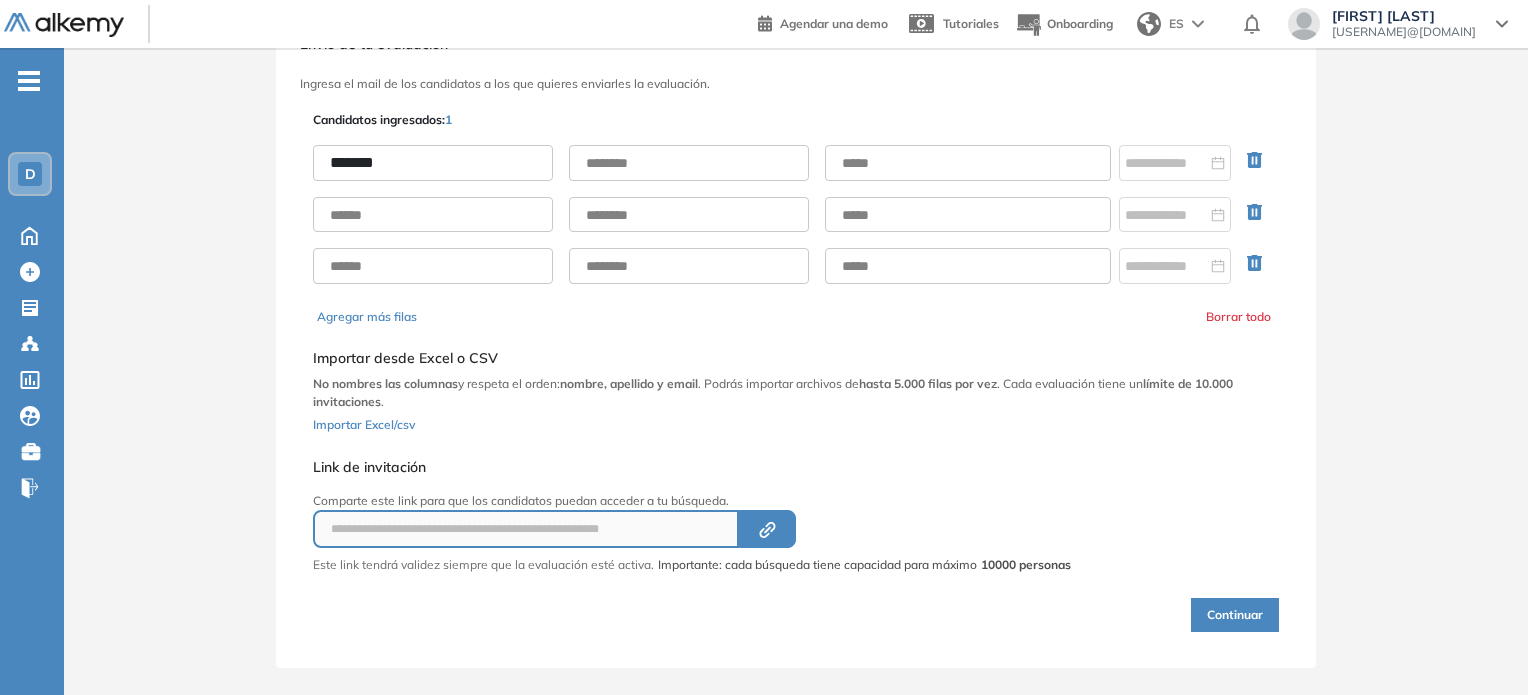 type on "*******" 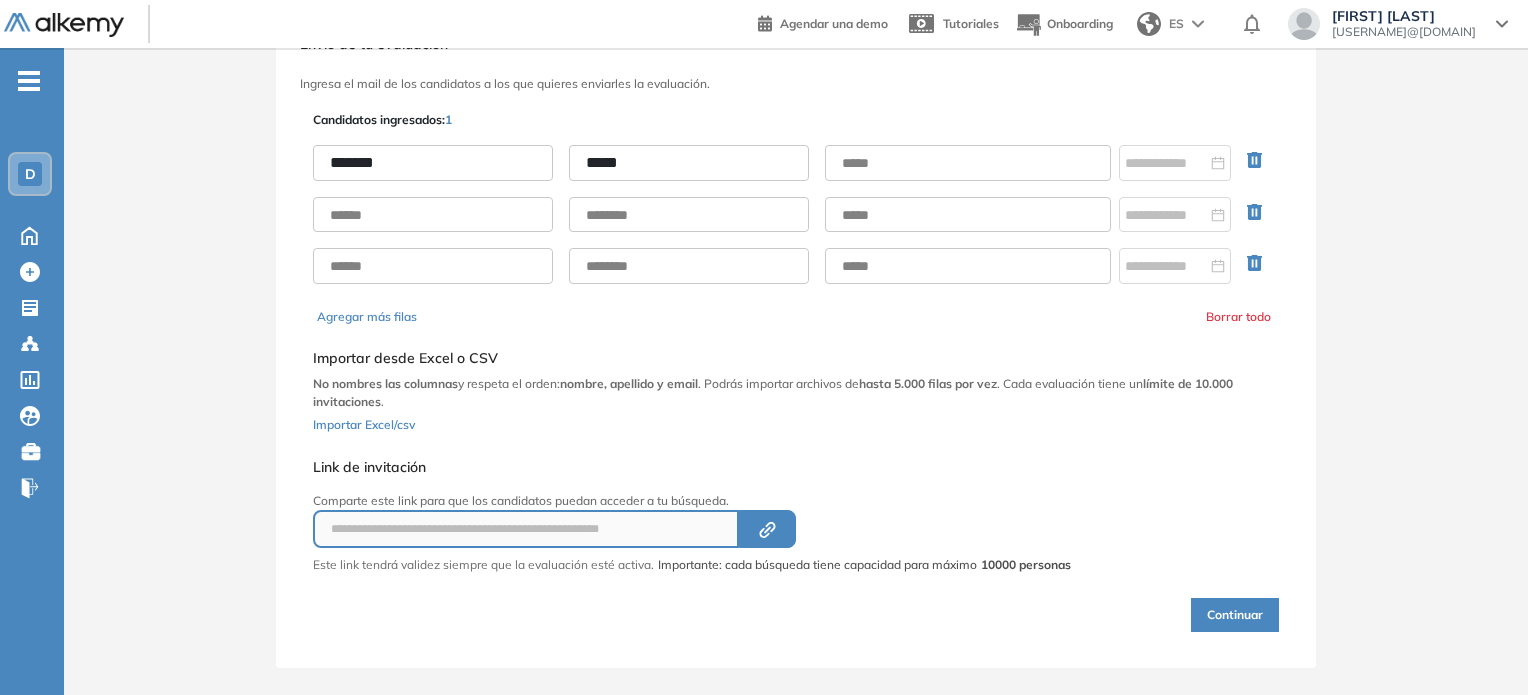 type on "*****" 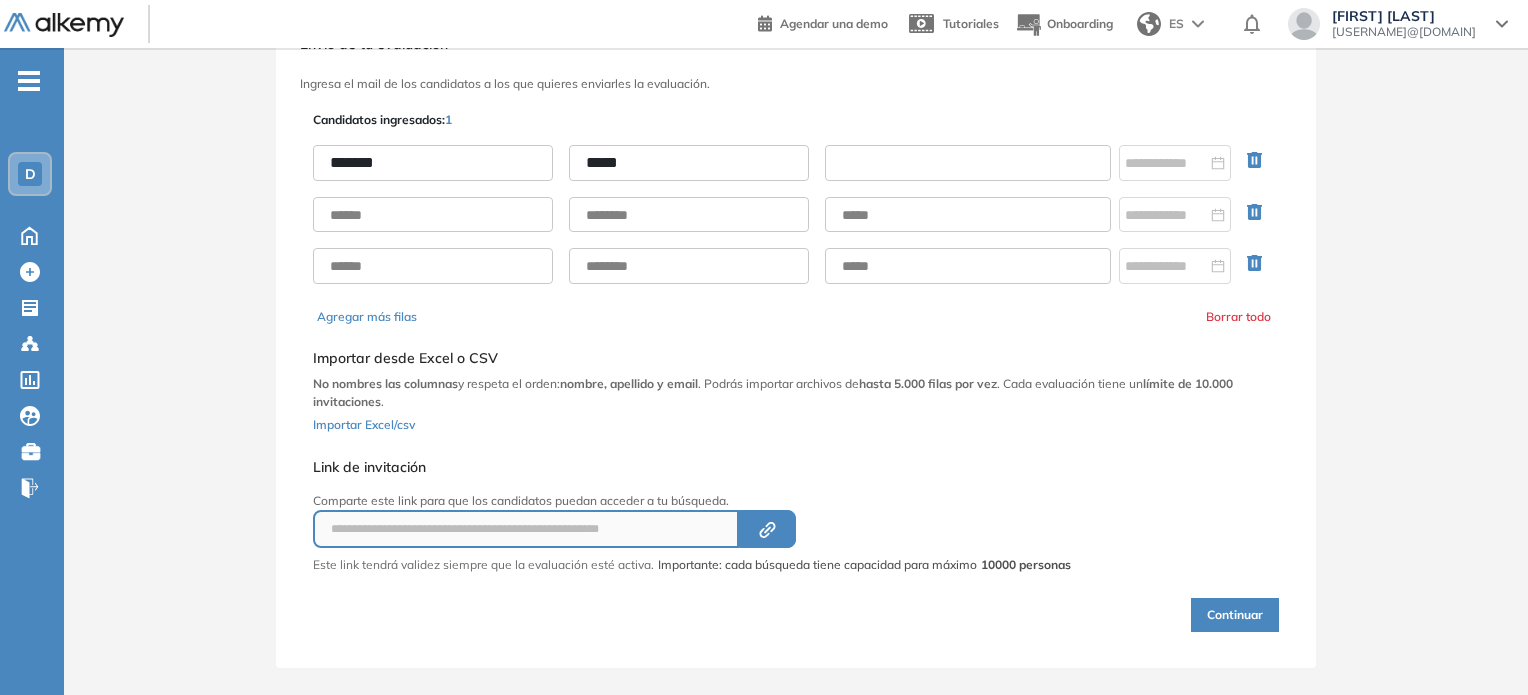 paste on "**********" 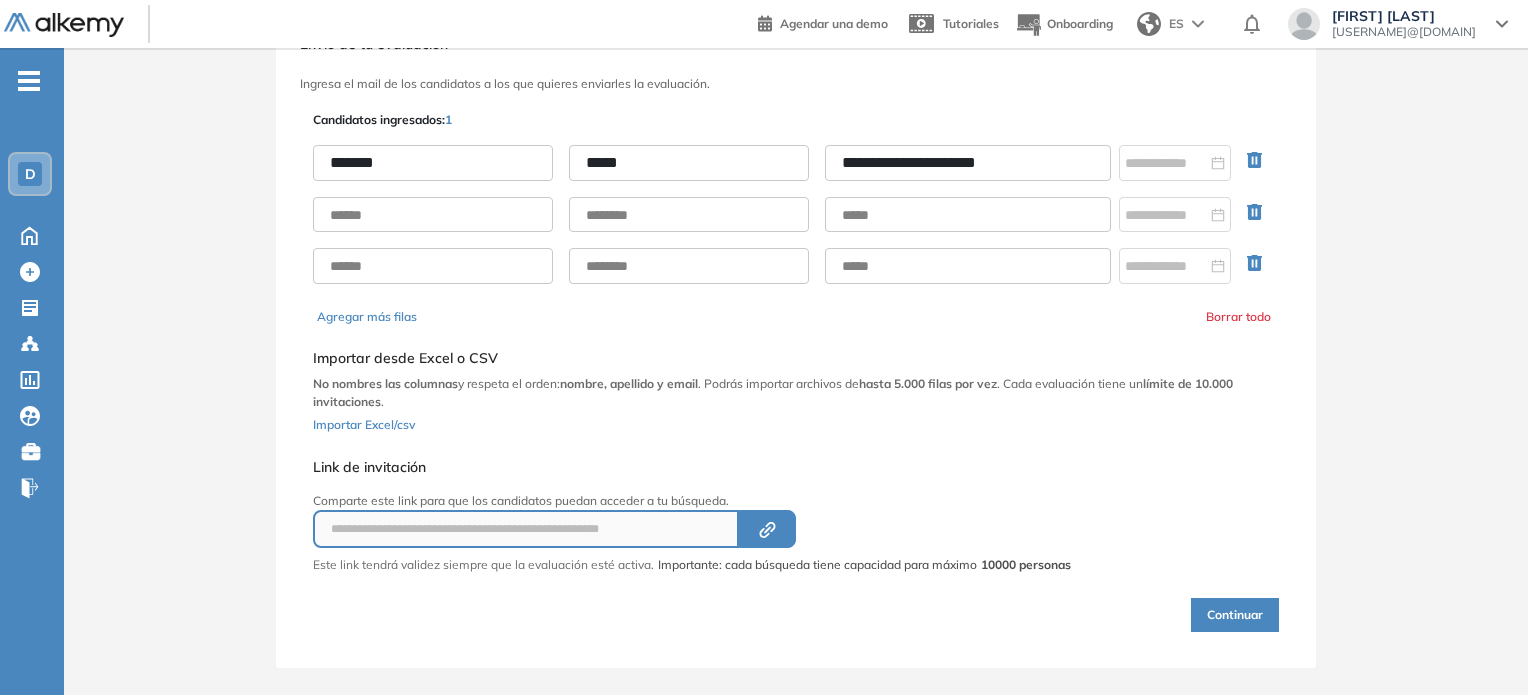 type on "**********" 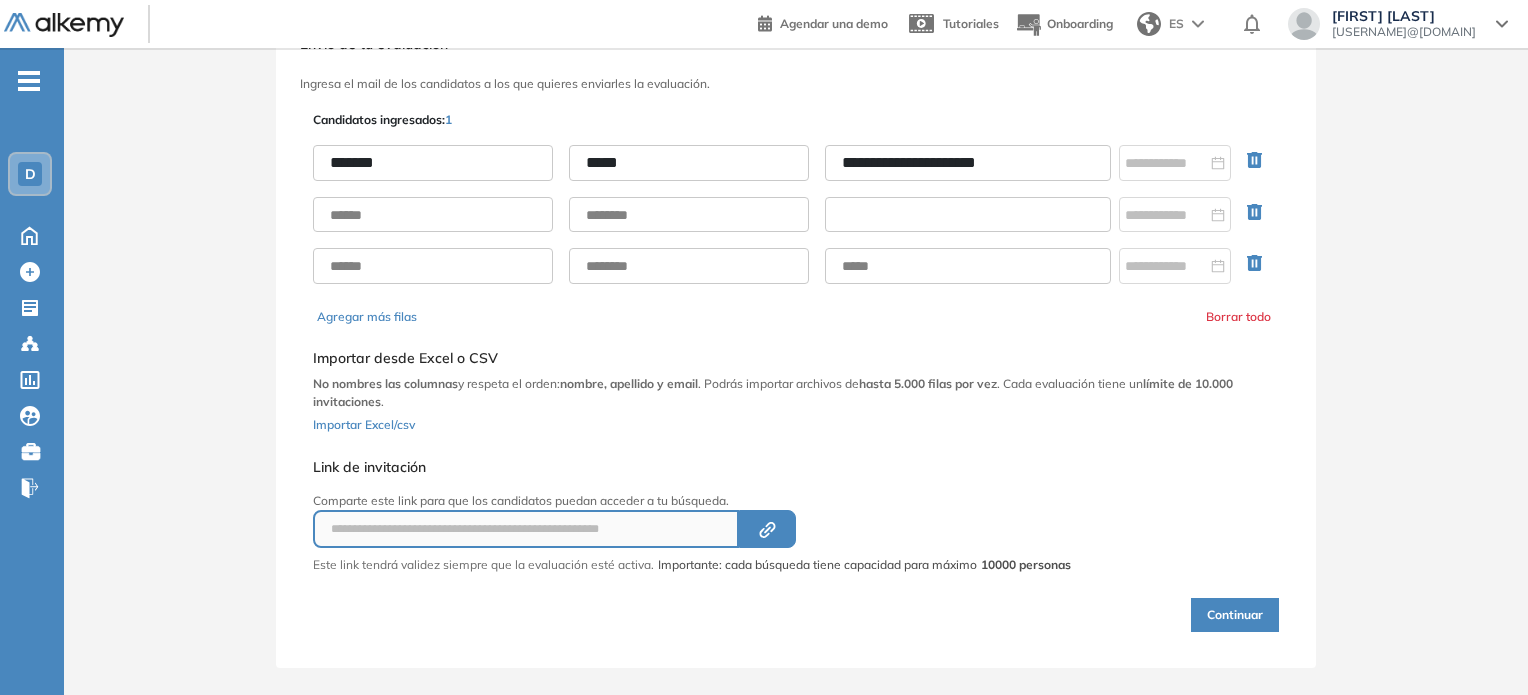 click at bounding box center (968, 215) 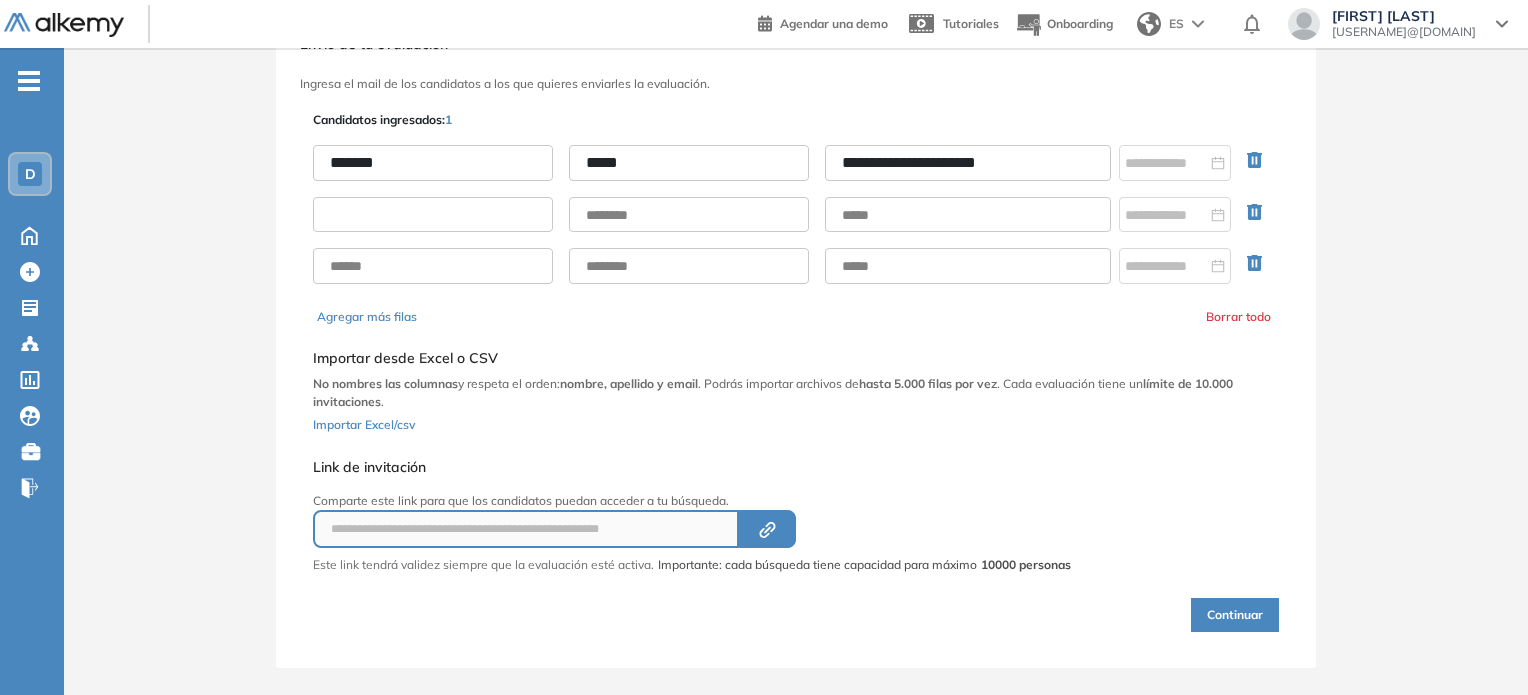 click at bounding box center [433, 215] 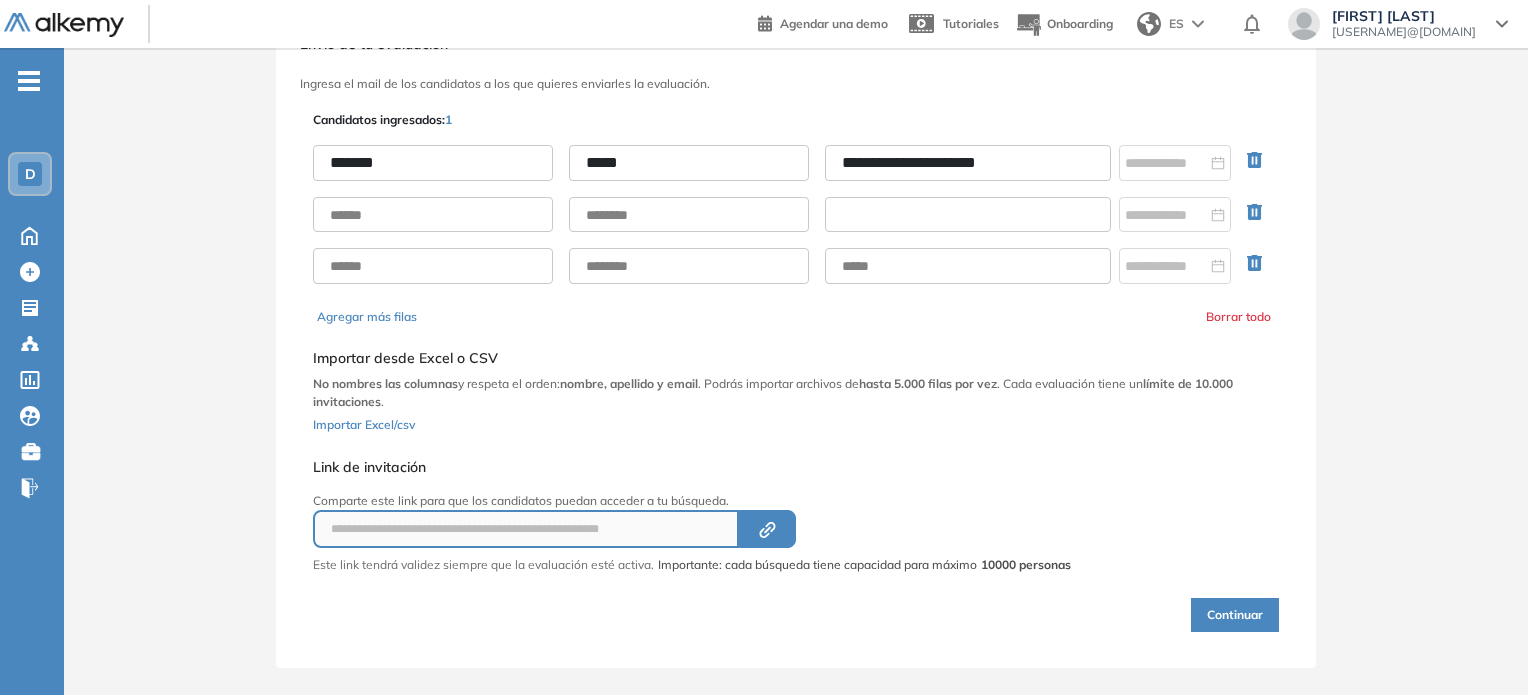 paste on "**********" 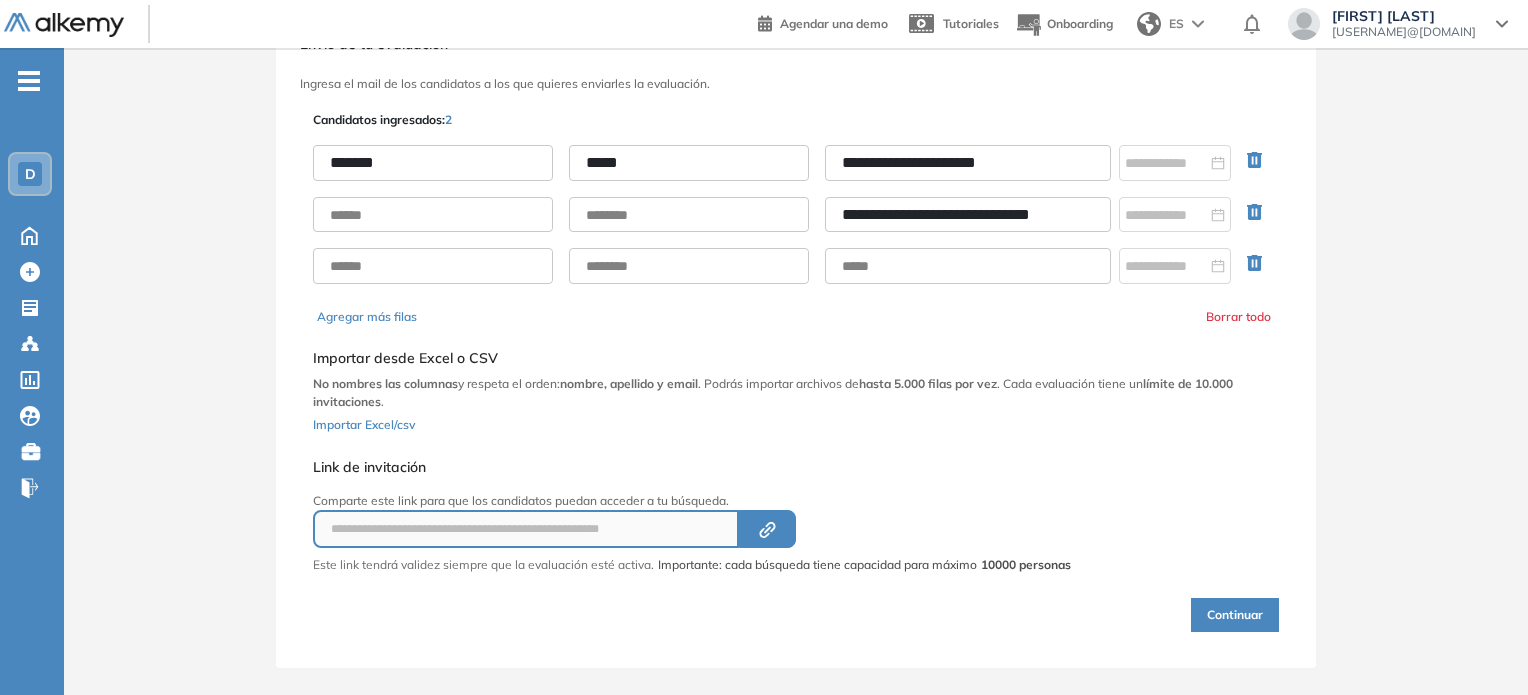 type on "**********" 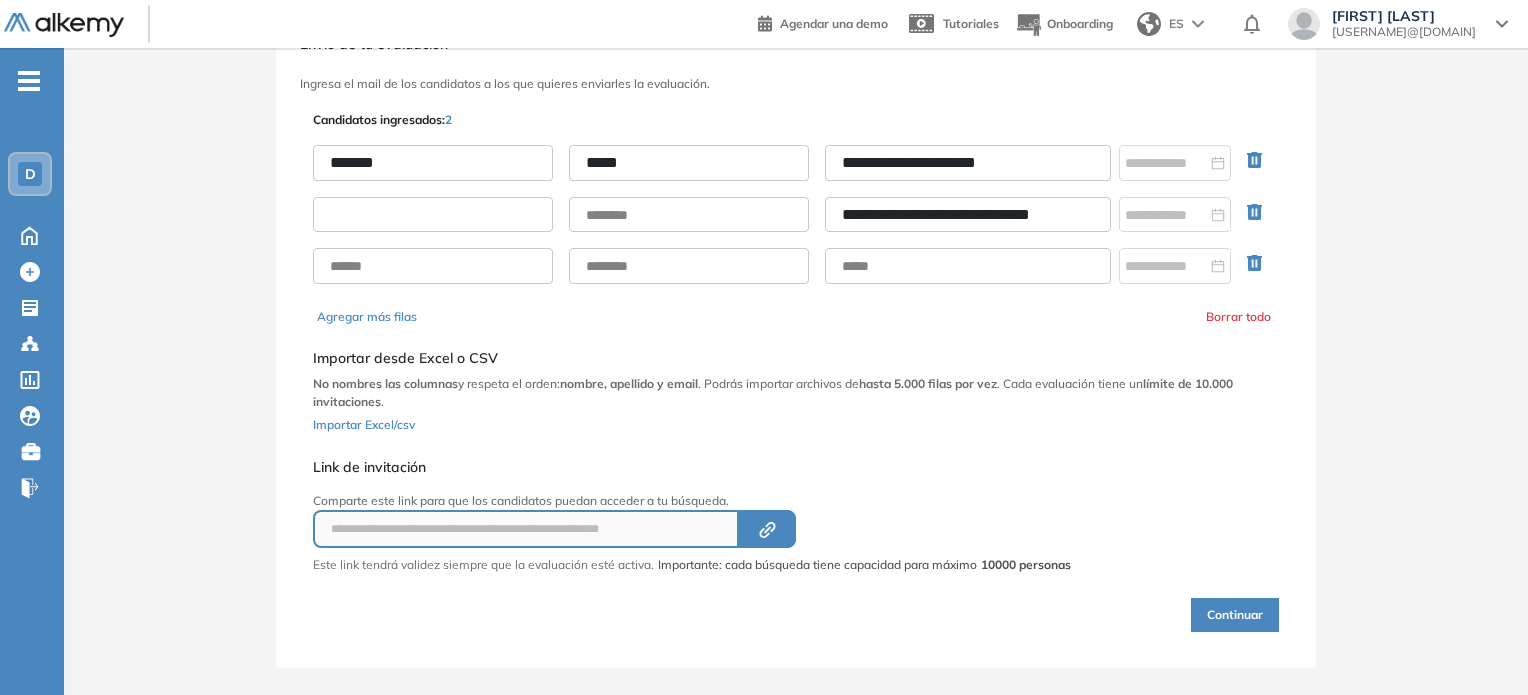 click at bounding box center (433, 215) 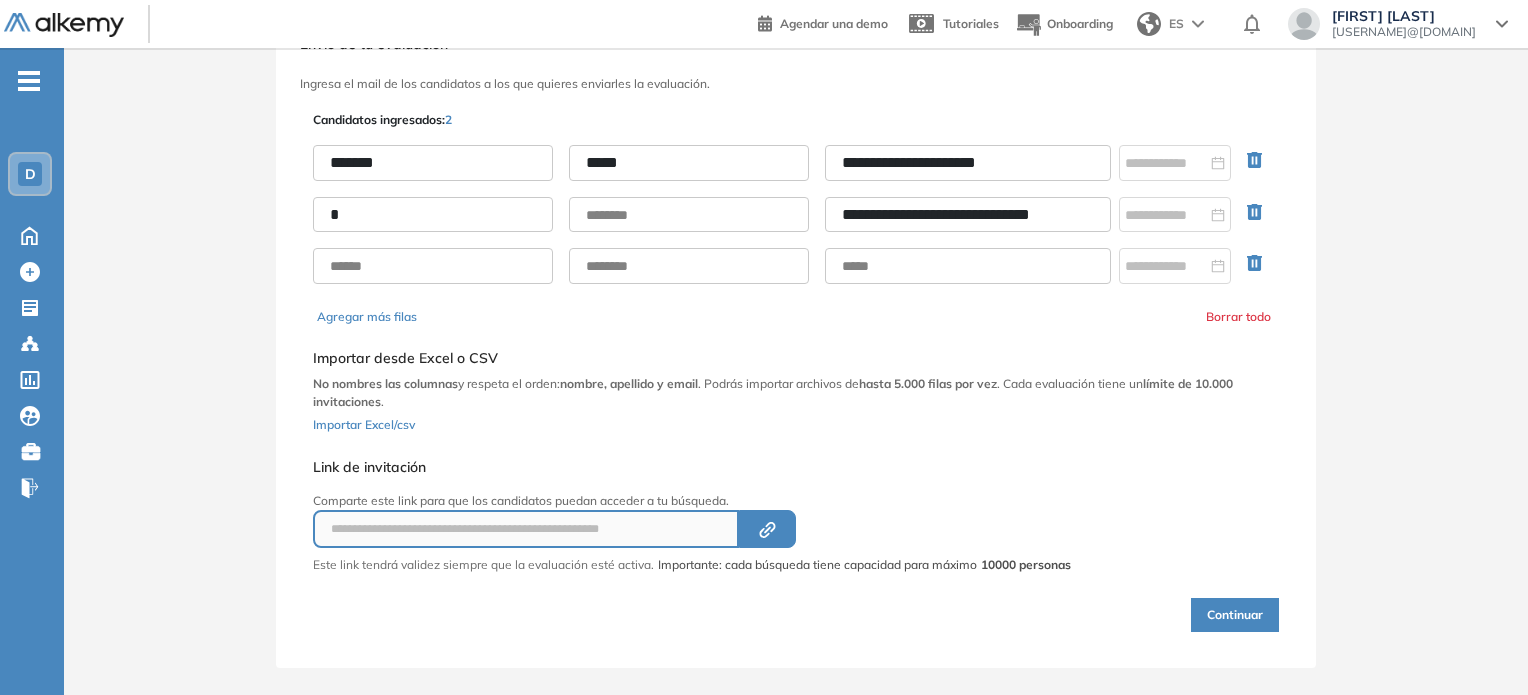 drag, startPoint x: 343, startPoint y: 214, endPoint x: 240, endPoint y: 211, distance: 103.04368 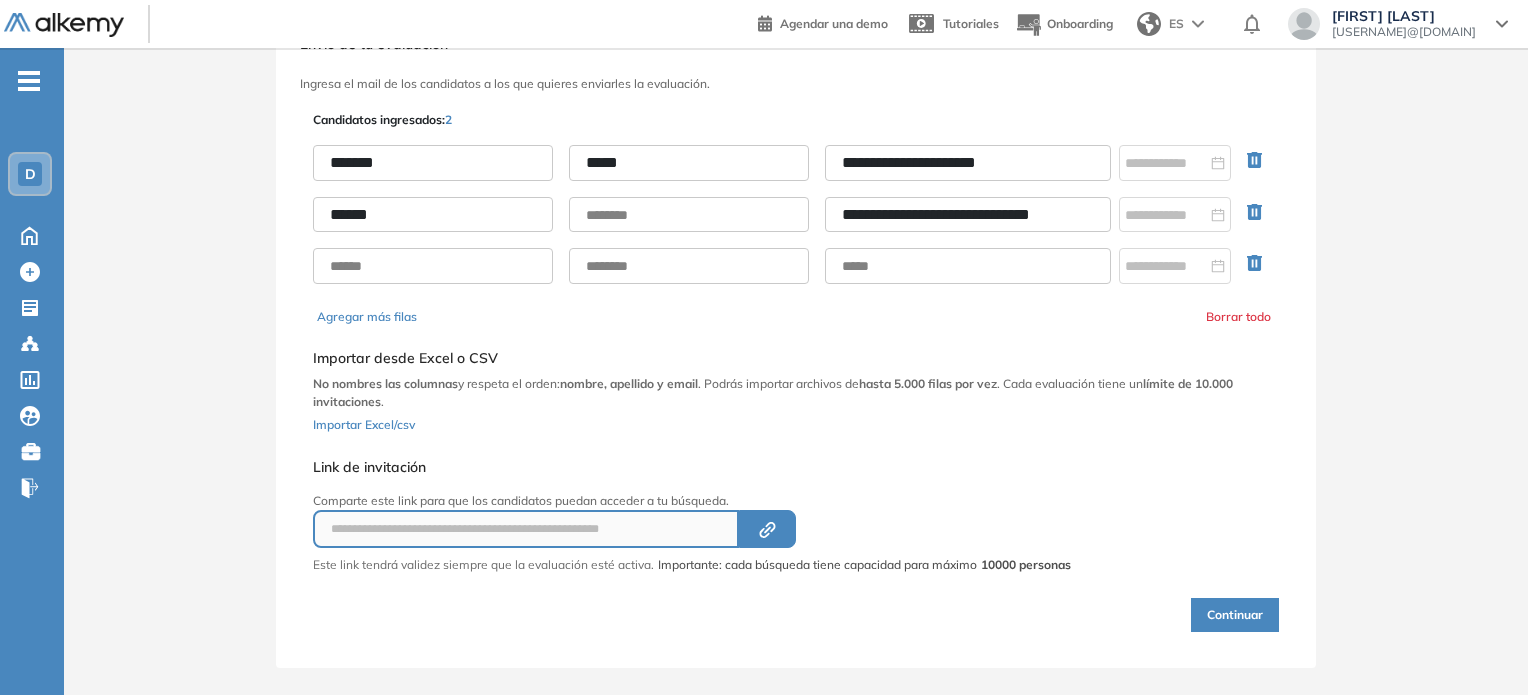 type on "******" 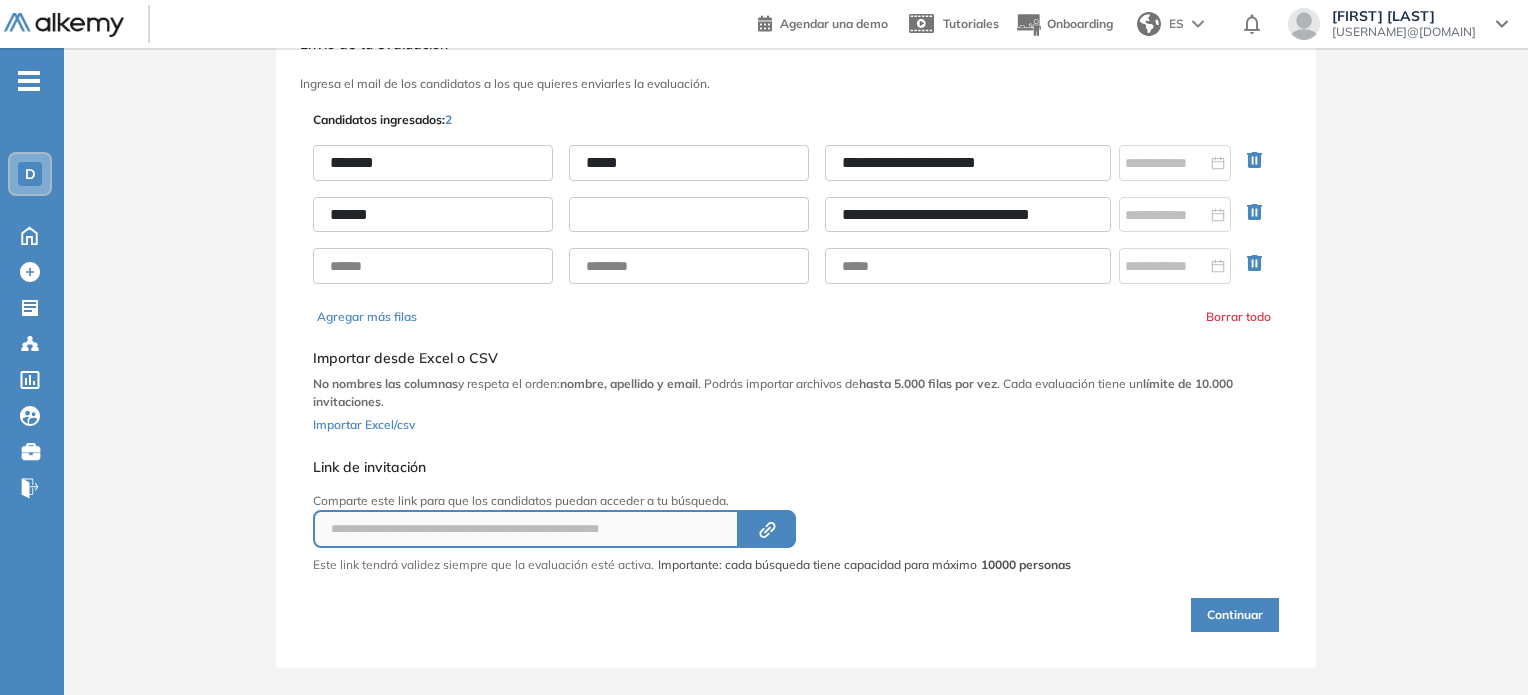 click at bounding box center (689, 215) 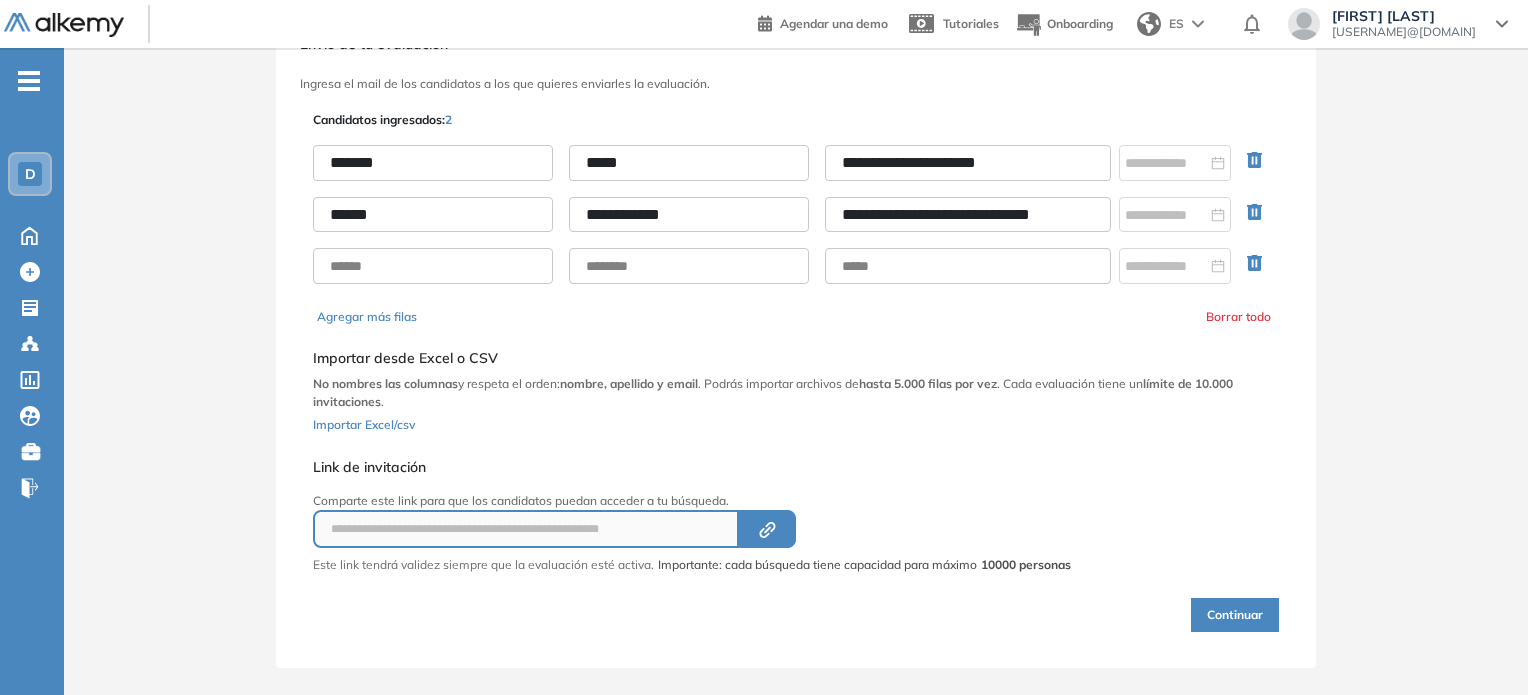 type on "**********" 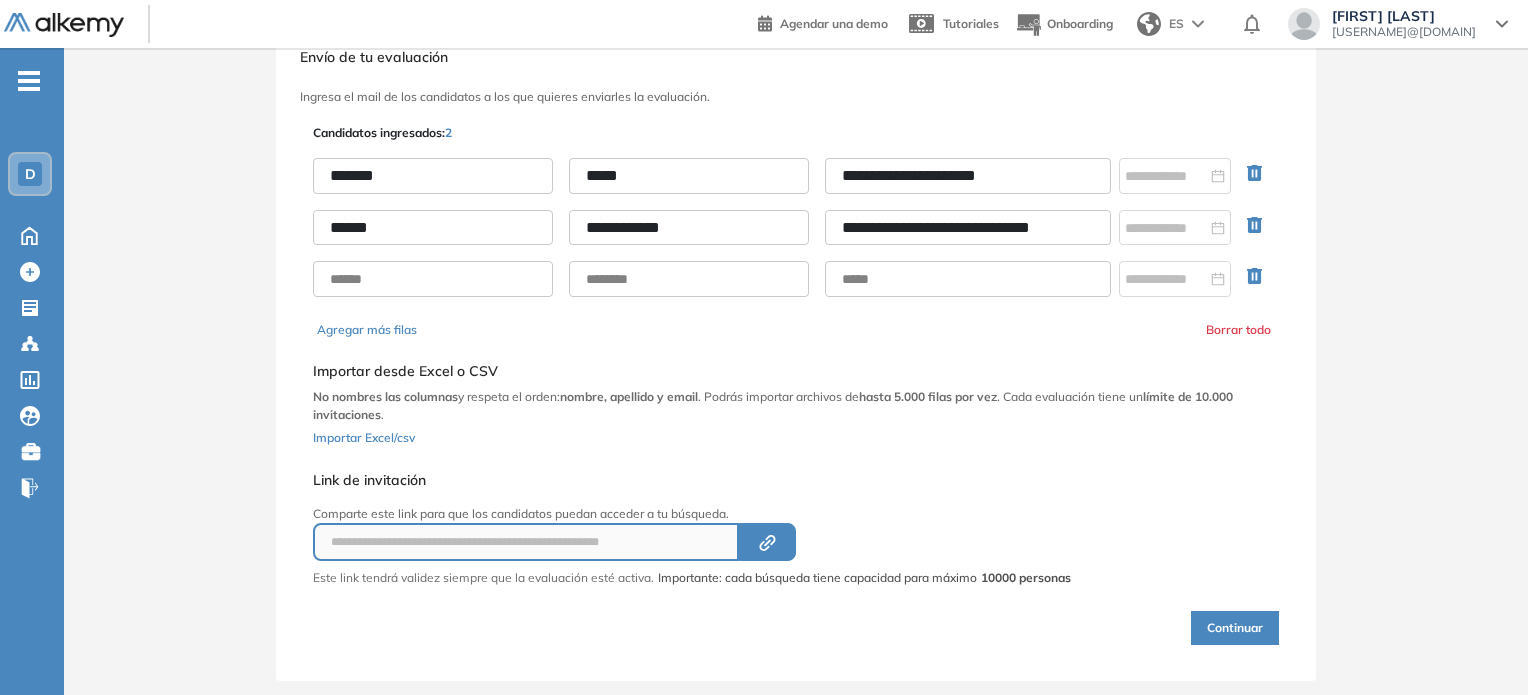 scroll, scrollTop: 94, scrollLeft: 0, axis: vertical 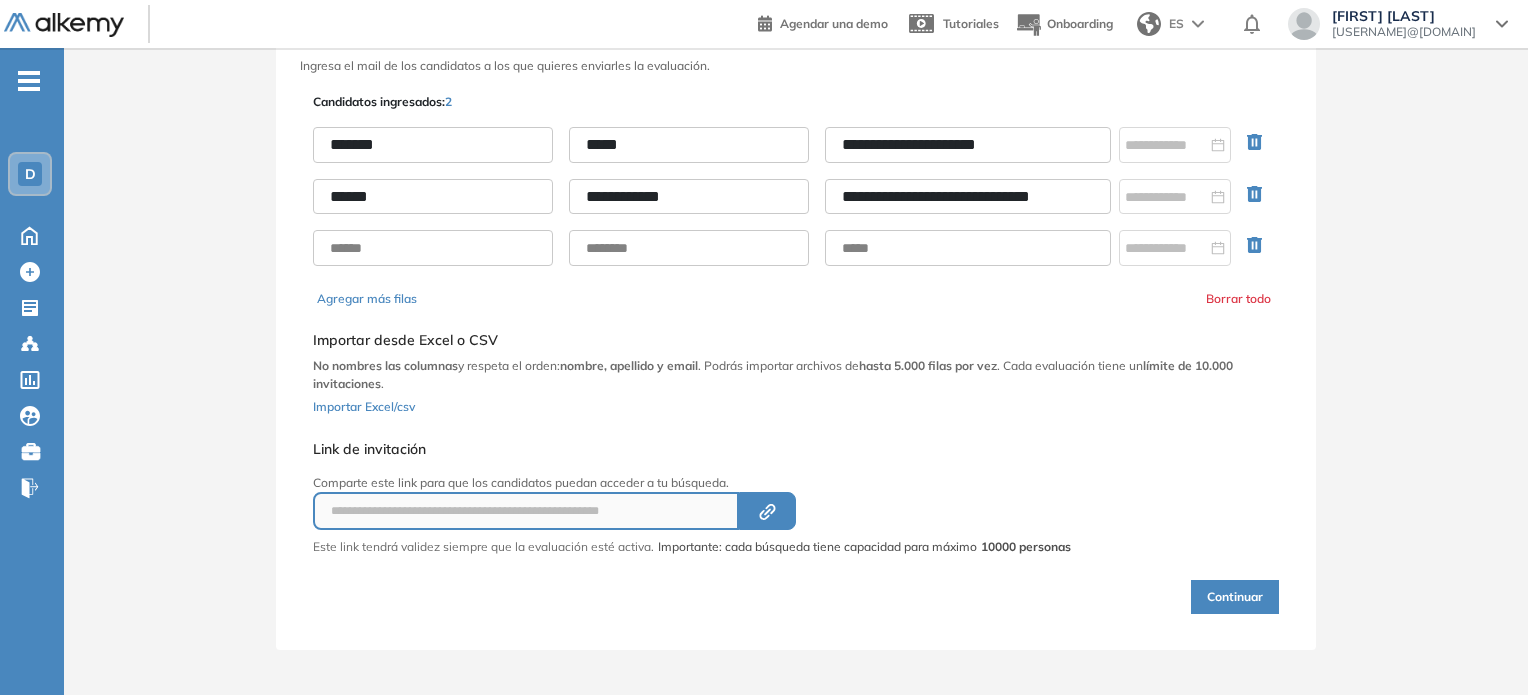 click on "Continuar" at bounding box center [1235, 597] 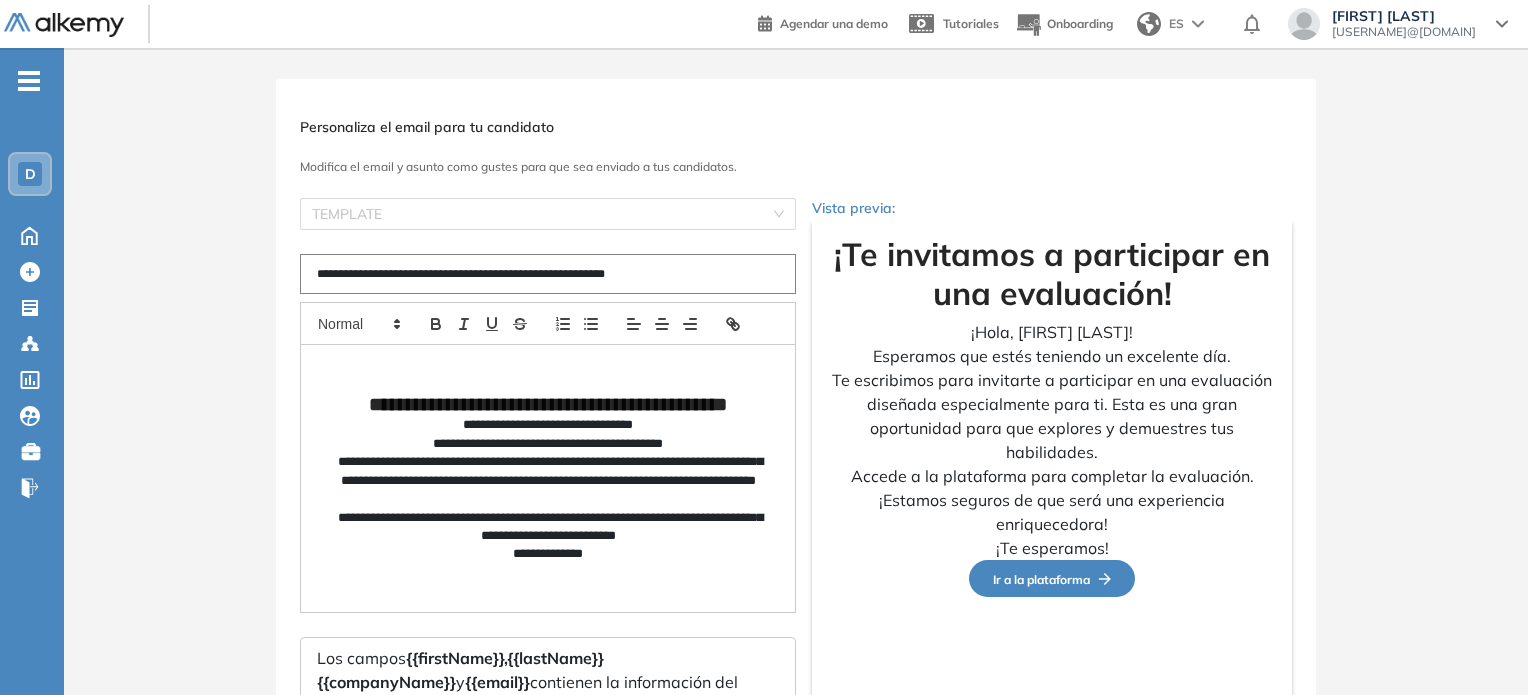 scroll, scrollTop: 6, scrollLeft: 0, axis: vertical 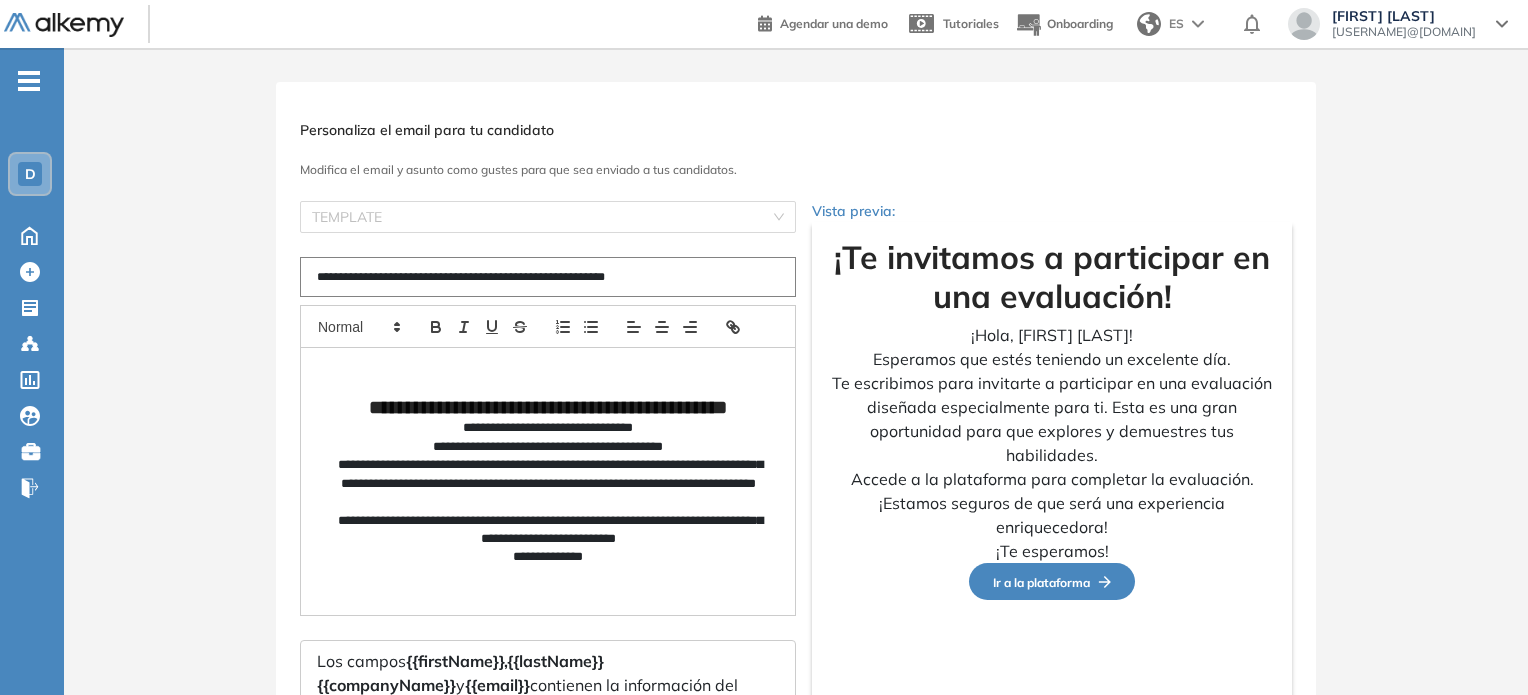 drag, startPoint x: 603, startPoint y: 275, endPoint x: 570, endPoint y: 275, distance: 33 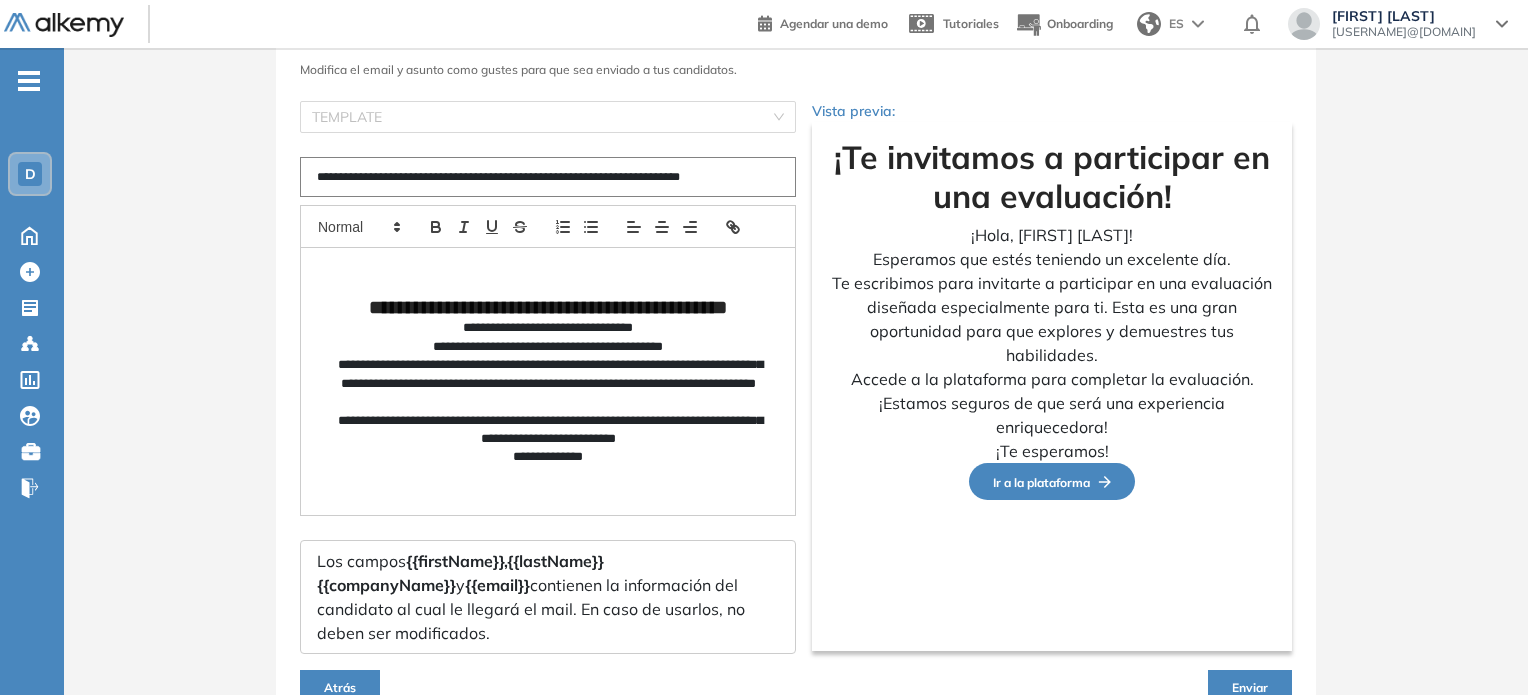 scroll, scrollTop: 206, scrollLeft: 0, axis: vertical 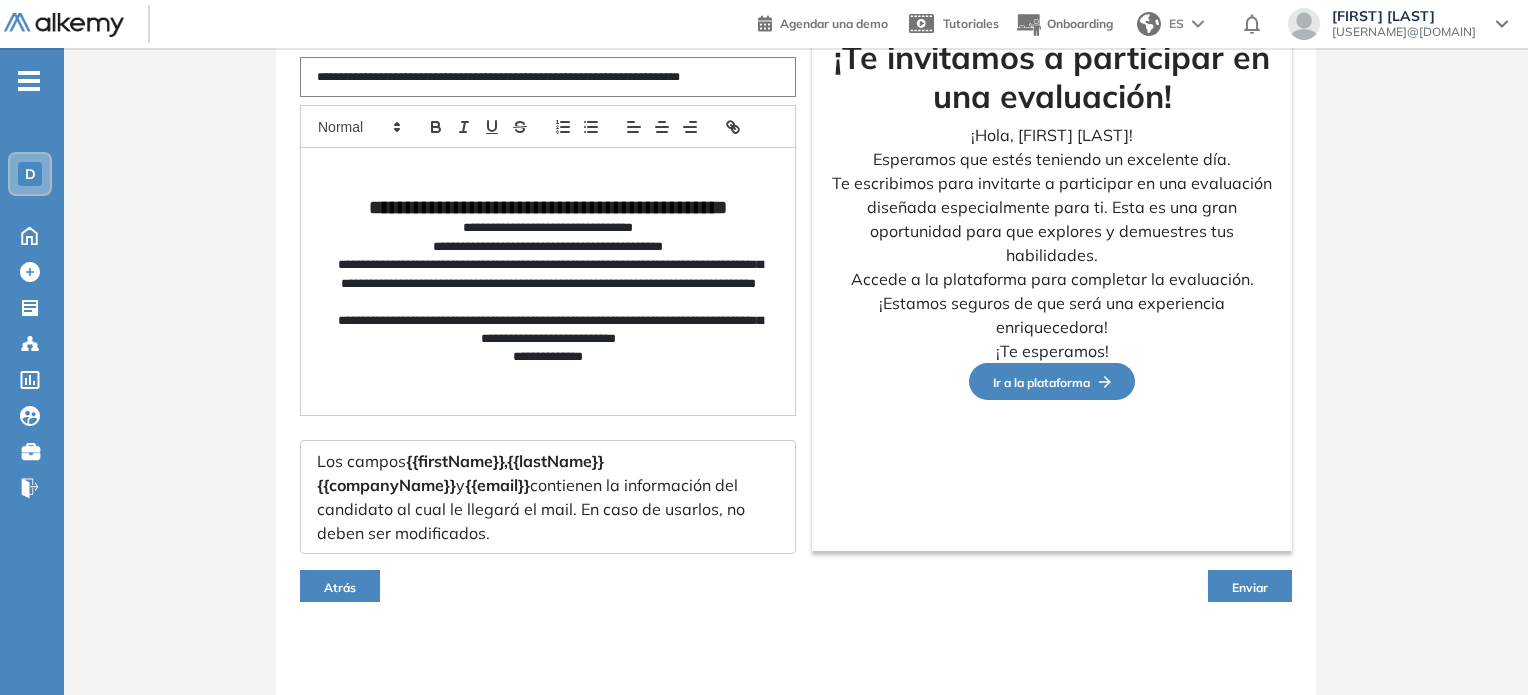 type on "**********" 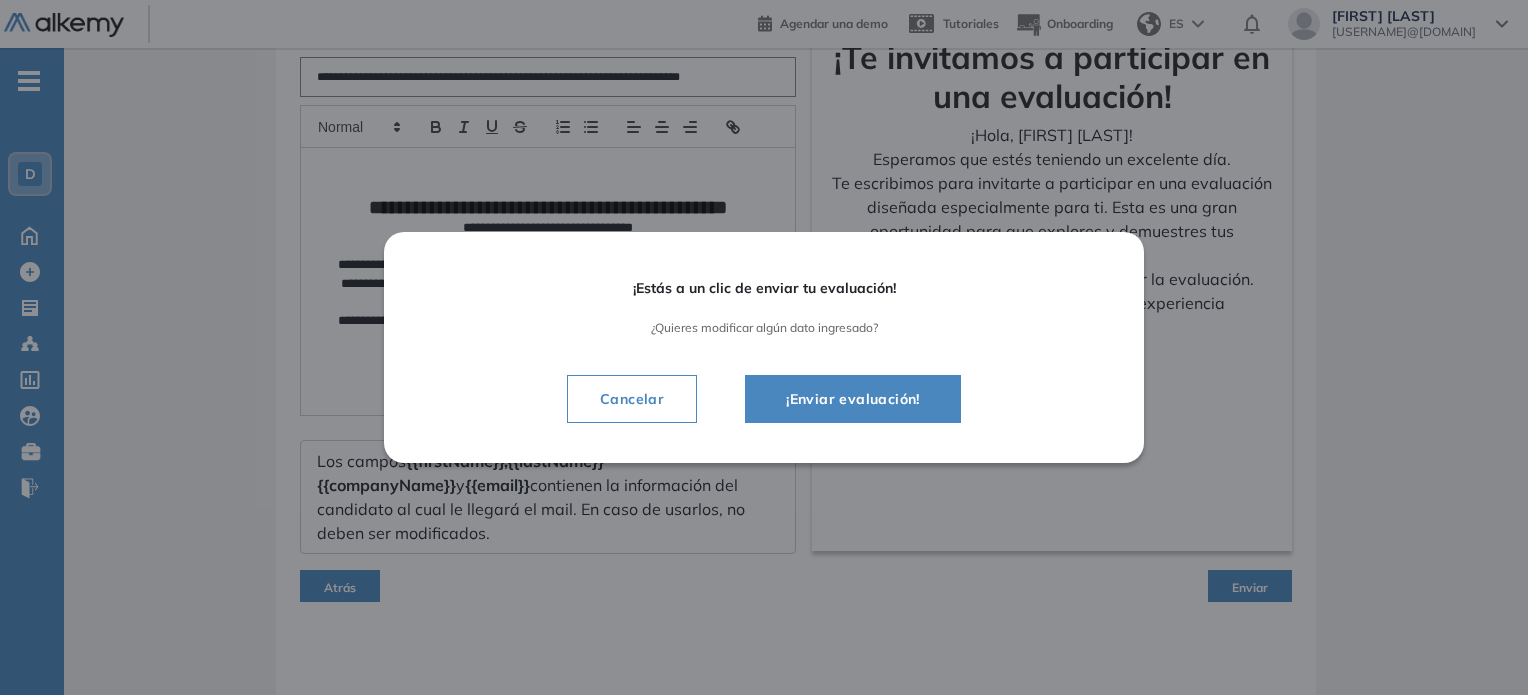 click on "¡Enviar evaluación!" at bounding box center [853, 399] 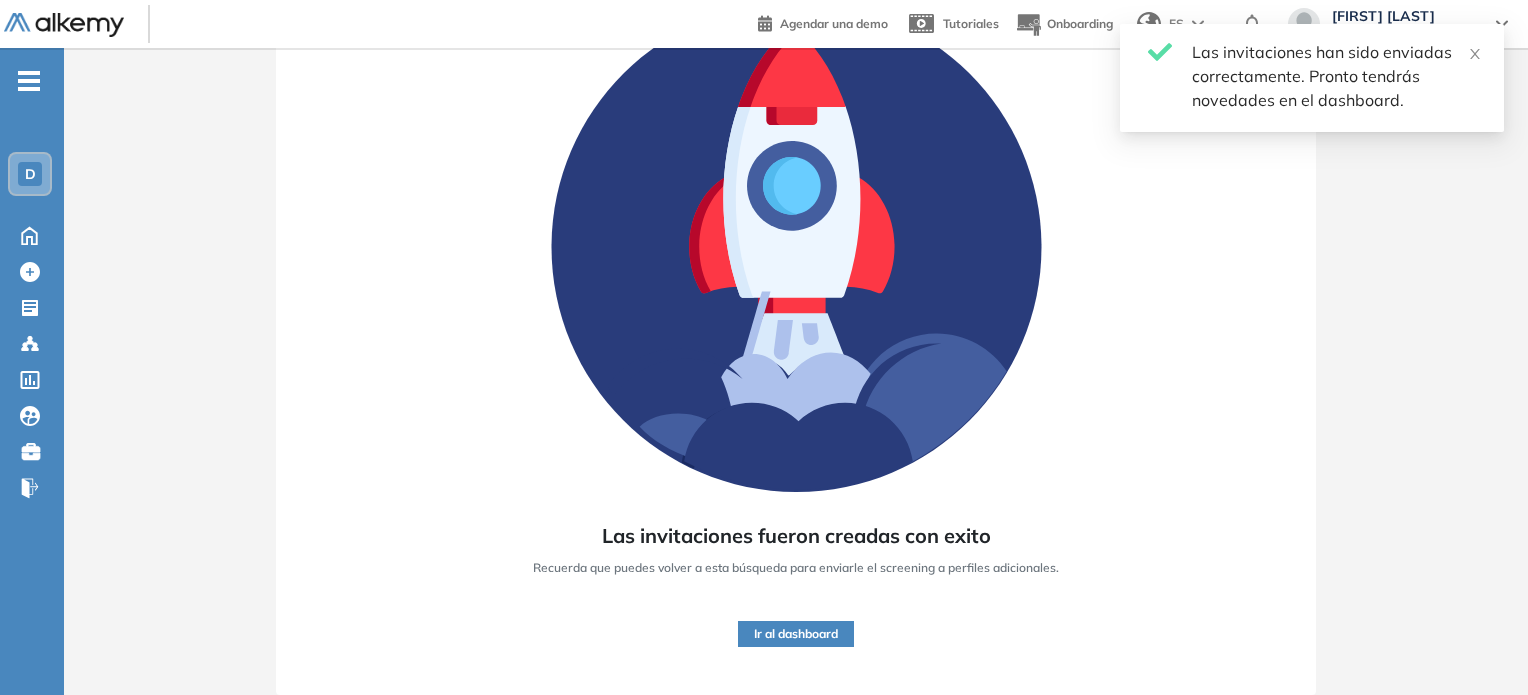 scroll, scrollTop: 0, scrollLeft: 0, axis: both 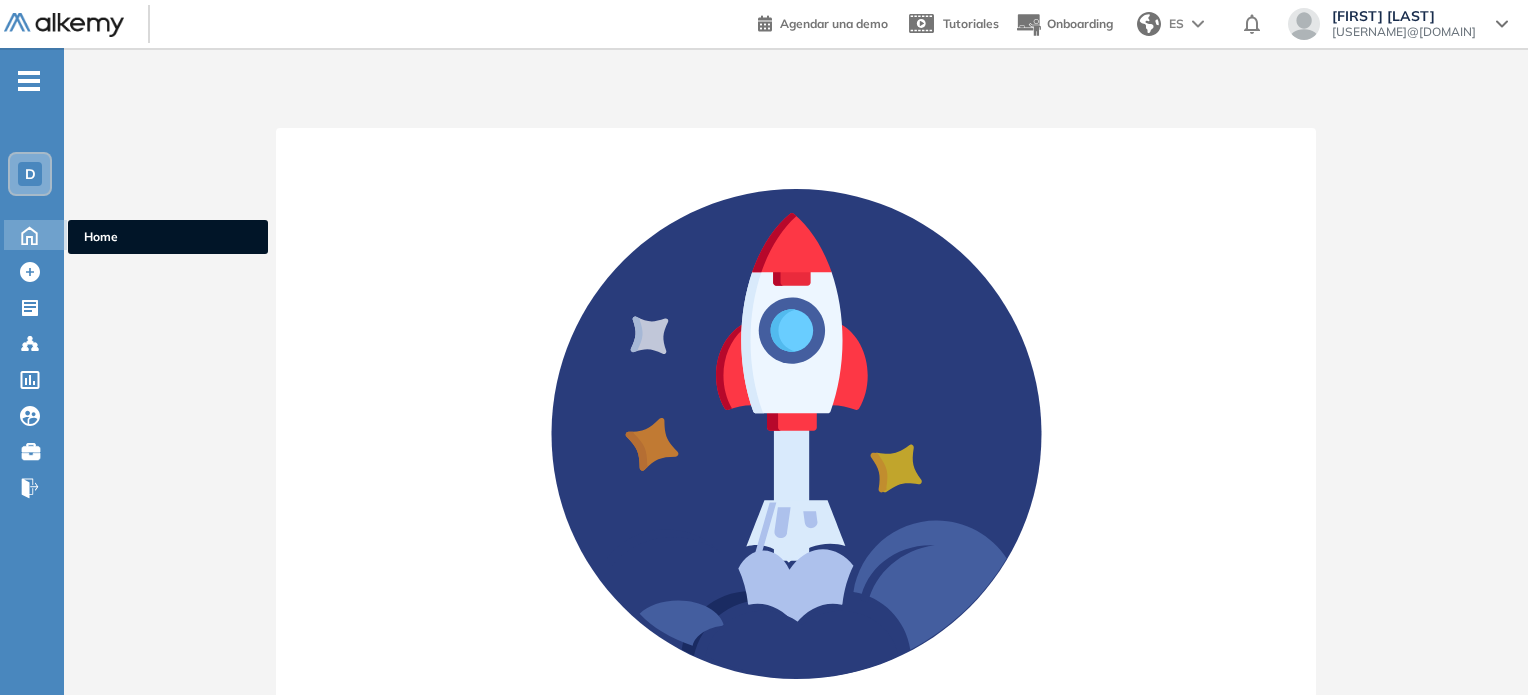 click 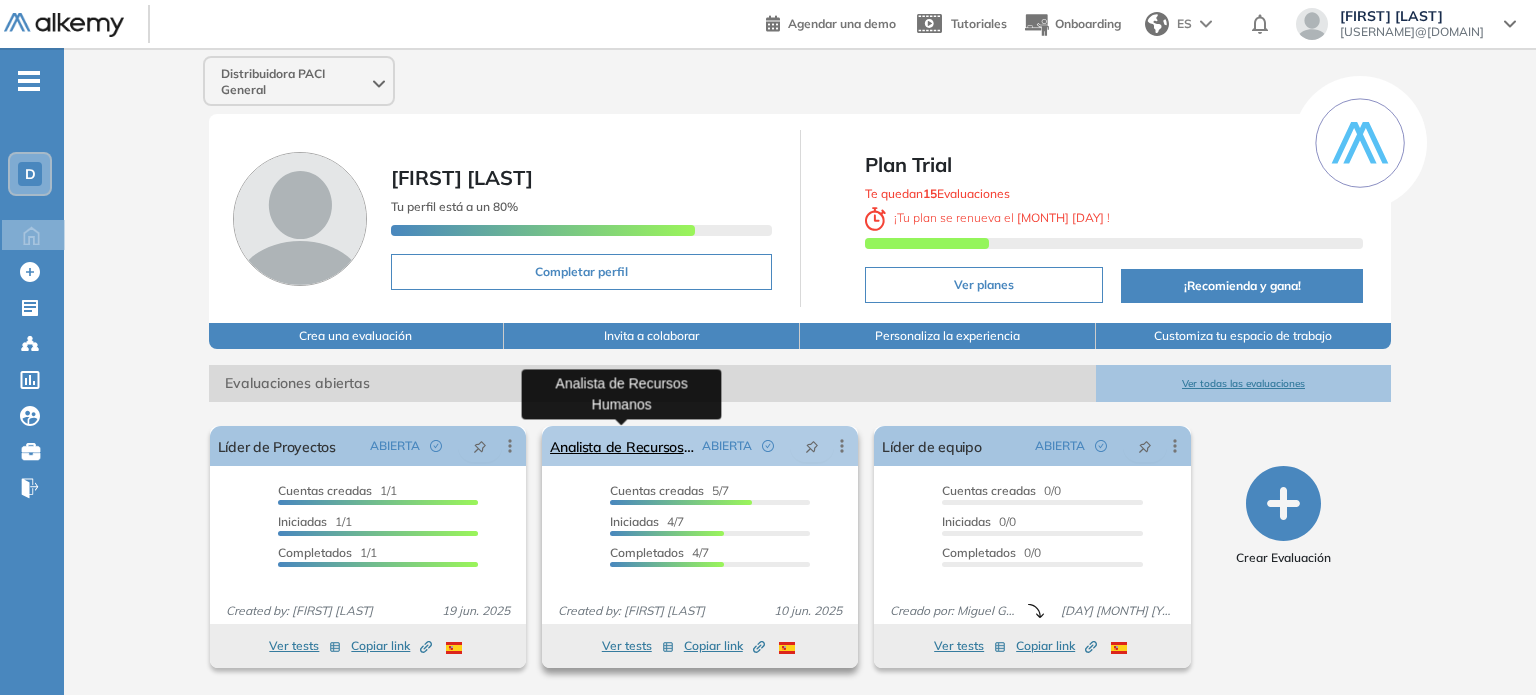 click on "Analista de Recursos Humanos" at bounding box center (622, 446) 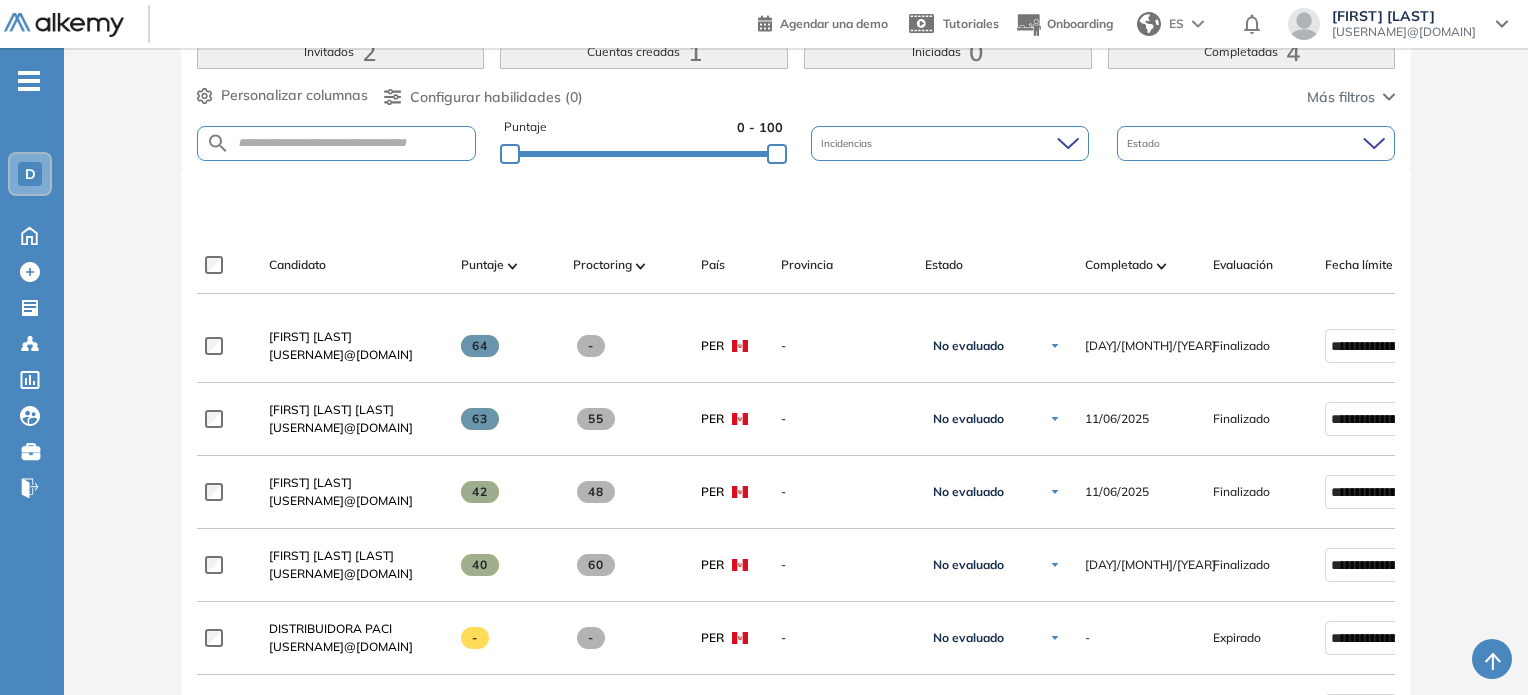 scroll, scrollTop: 300, scrollLeft: 0, axis: vertical 